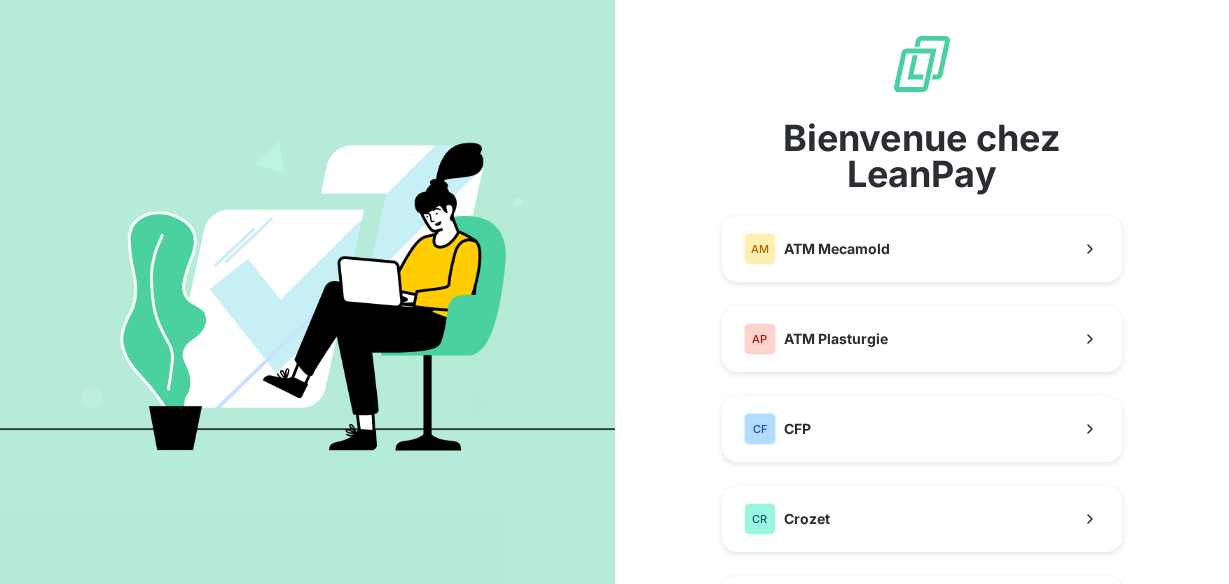 scroll, scrollTop: 0, scrollLeft: 0, axis: both 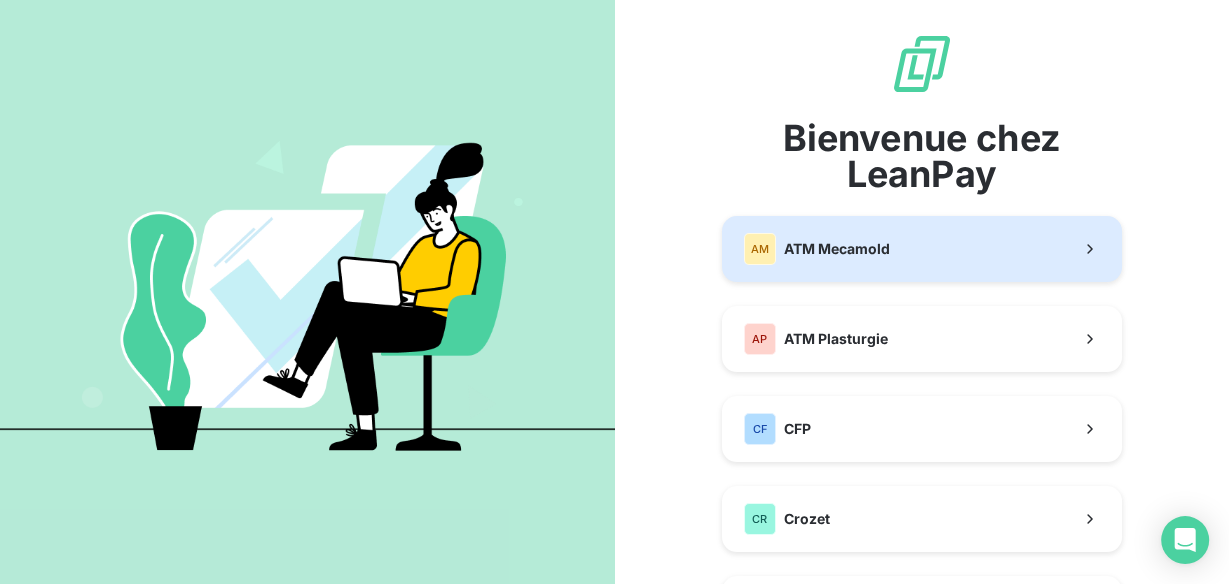 click on "ATM Mecamold" at bounding box center (837, 249) 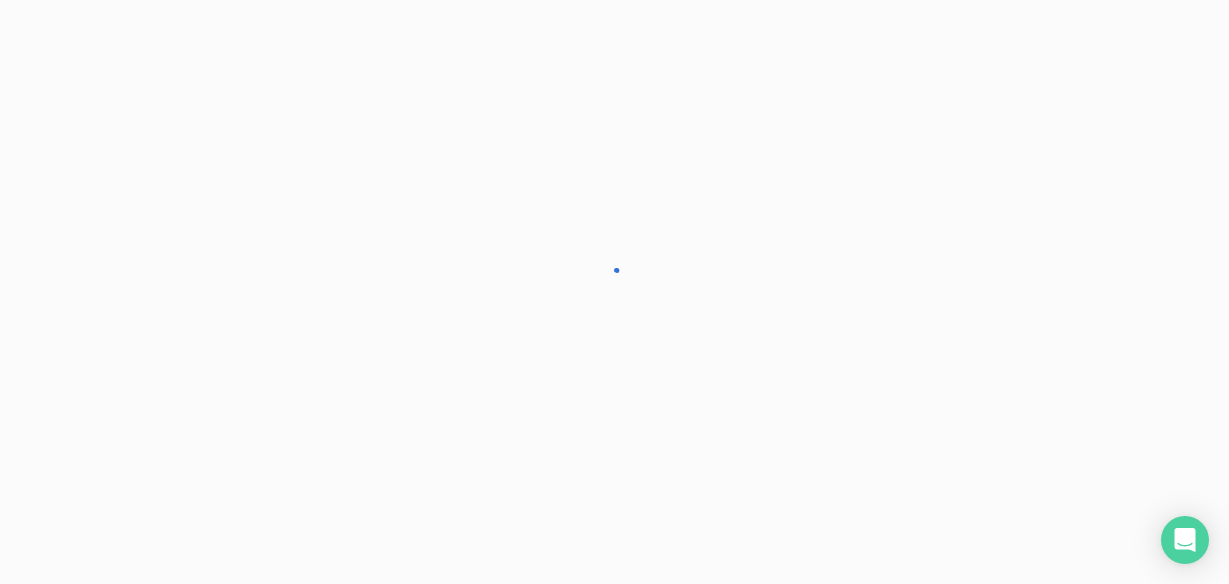 scroll, scrollTop: 0, scrollLeft: 0, axis: both 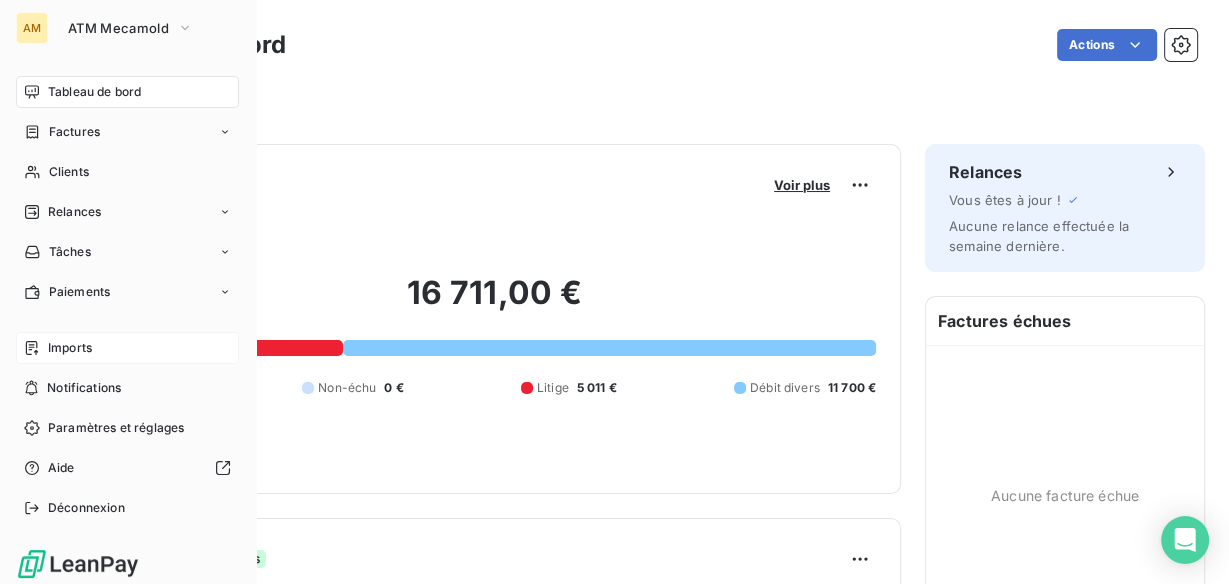 click on "Imports" at bounding box center (127, 348) 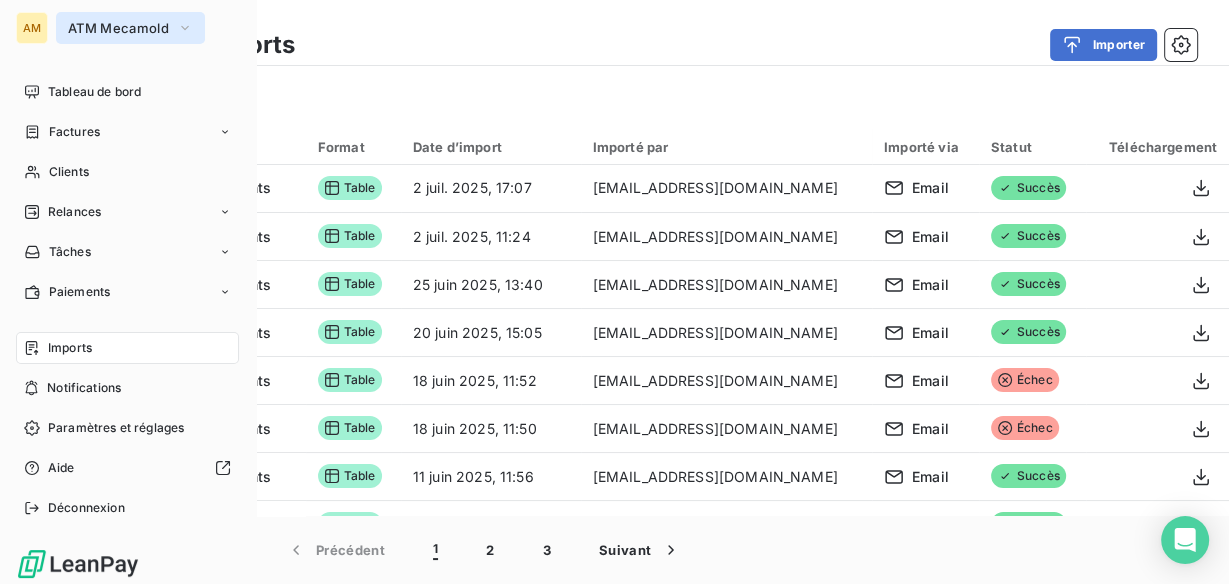 click on "ATM Mecamold" at bounding box center (118, 28) 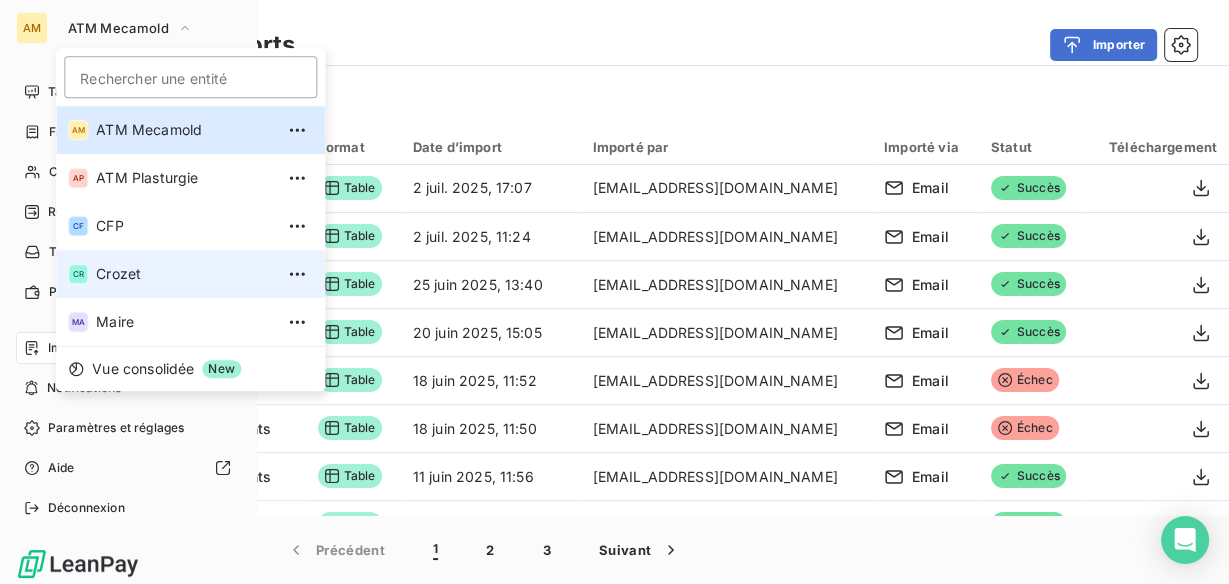 click on "CR Crozet" at bounding box center (190, 274) 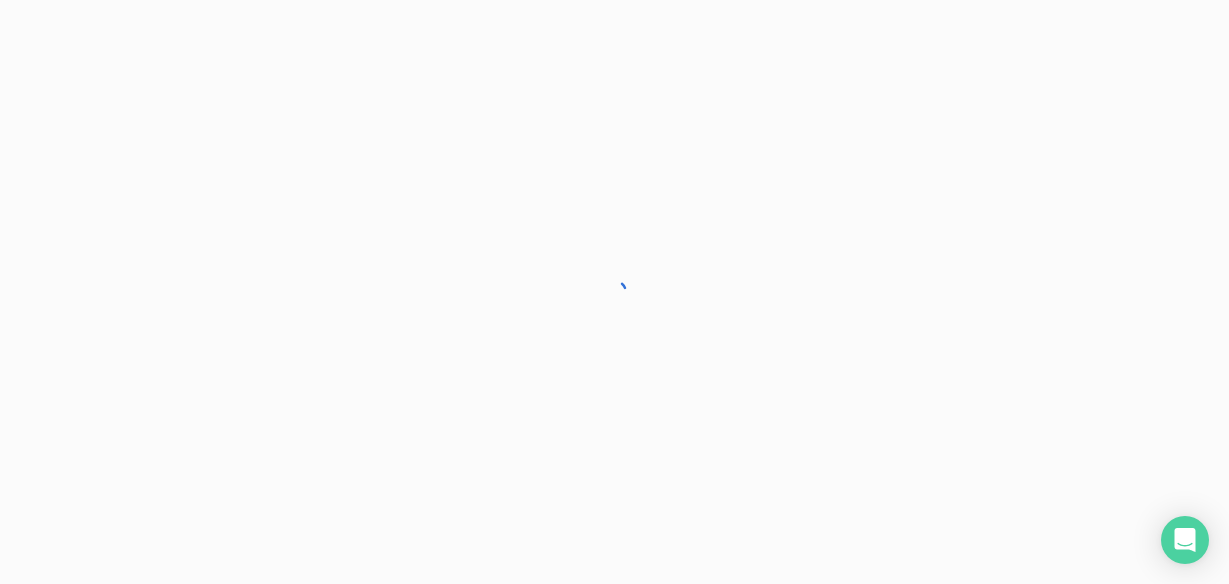 scroll, scrollTop: 0, scrollLeft: 0, axis: both 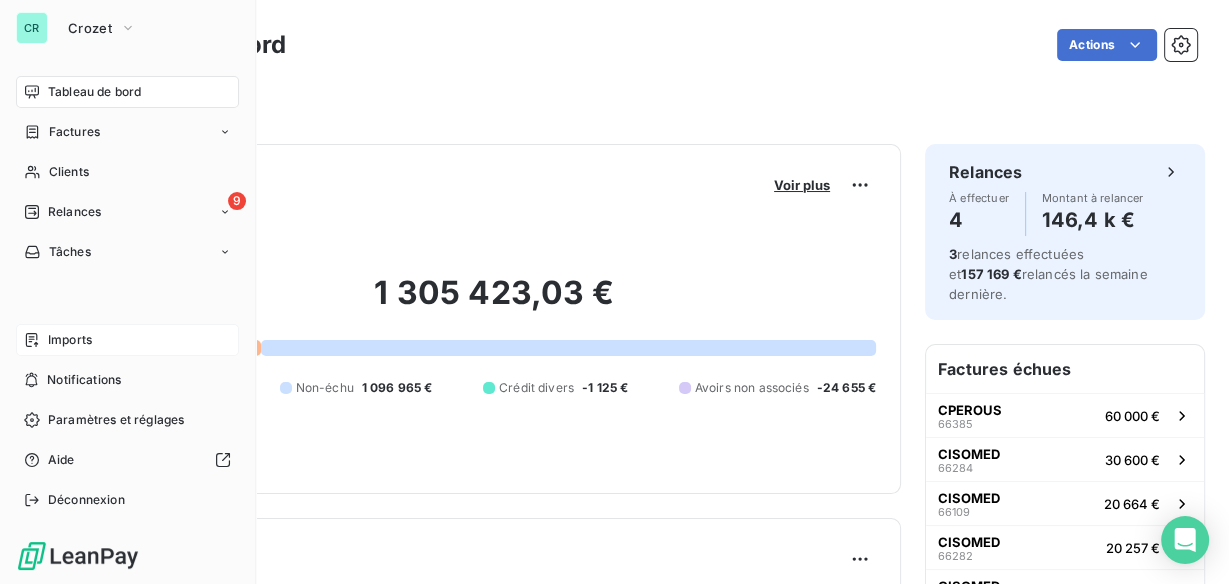 click on "Imports" at bounding box center [127, 340] 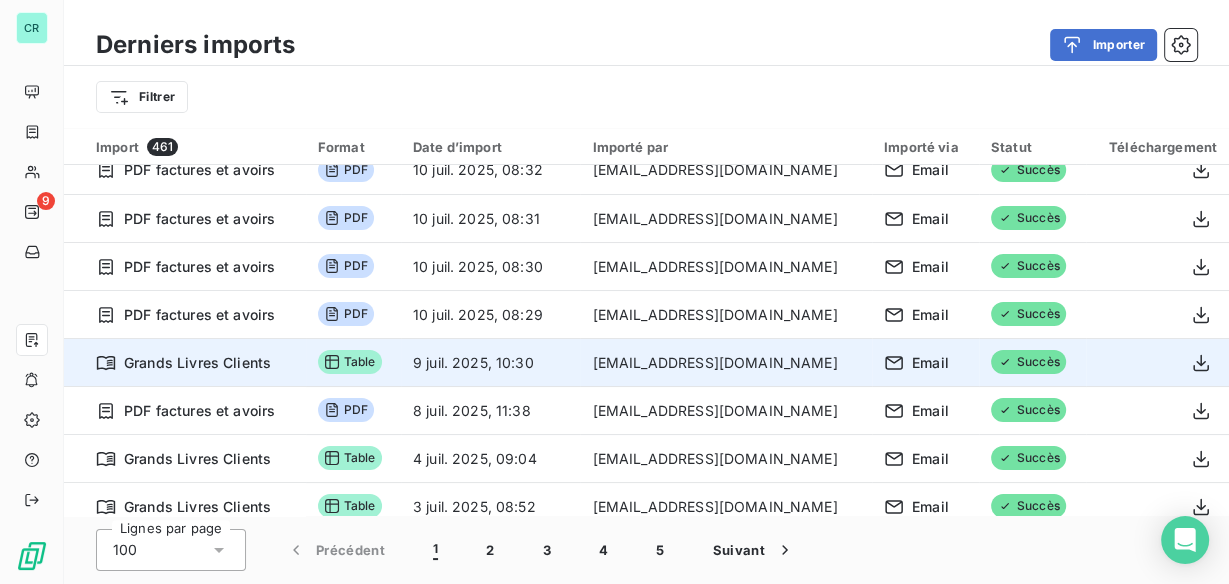 scroll, scrollTop: 0, scrollLeft: 0, axis: both 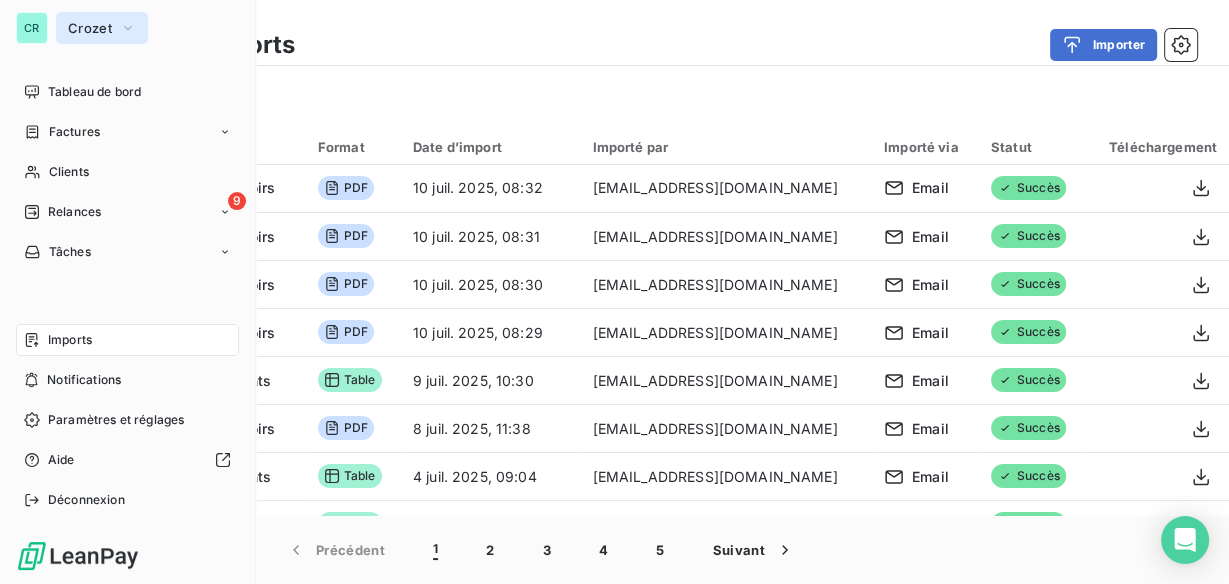 click on "Crozet" at bounding box center [90, 28] 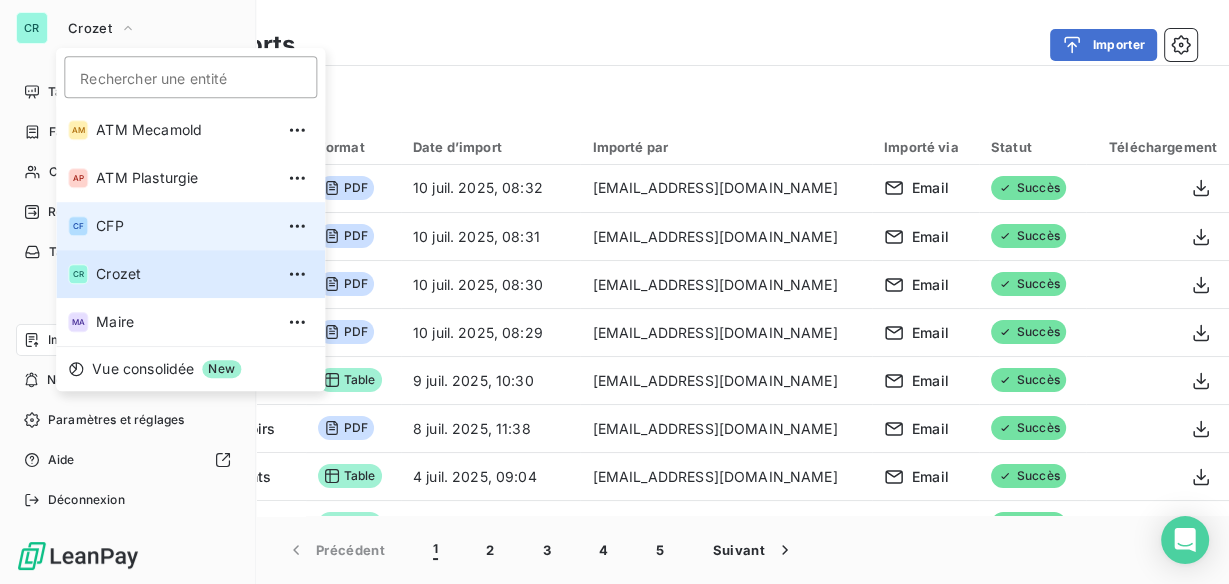 click on "CFP" at bounding box center [184, 226] 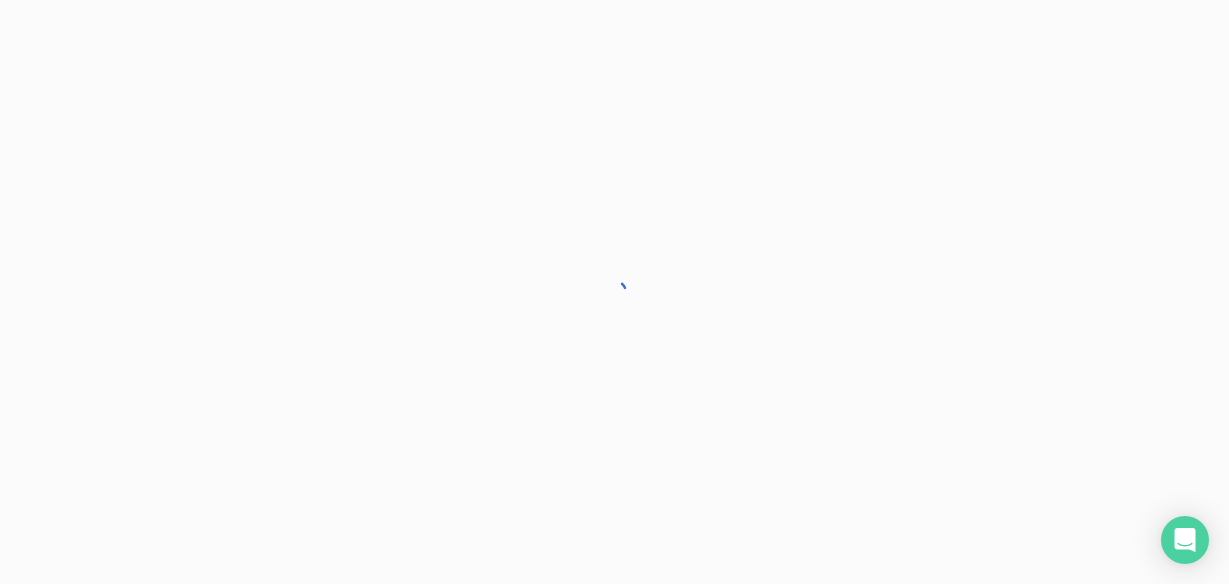 scroll, scrollTop: 0, scrollLeft: 0, axis: both 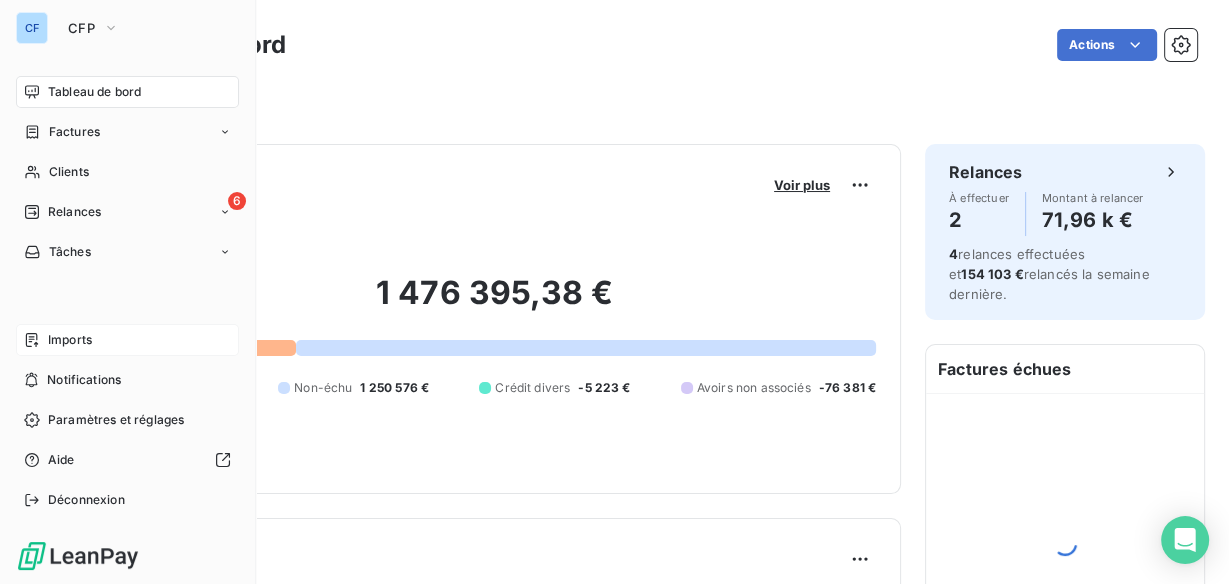 click on "Imports" at bounding box center (70, 340) 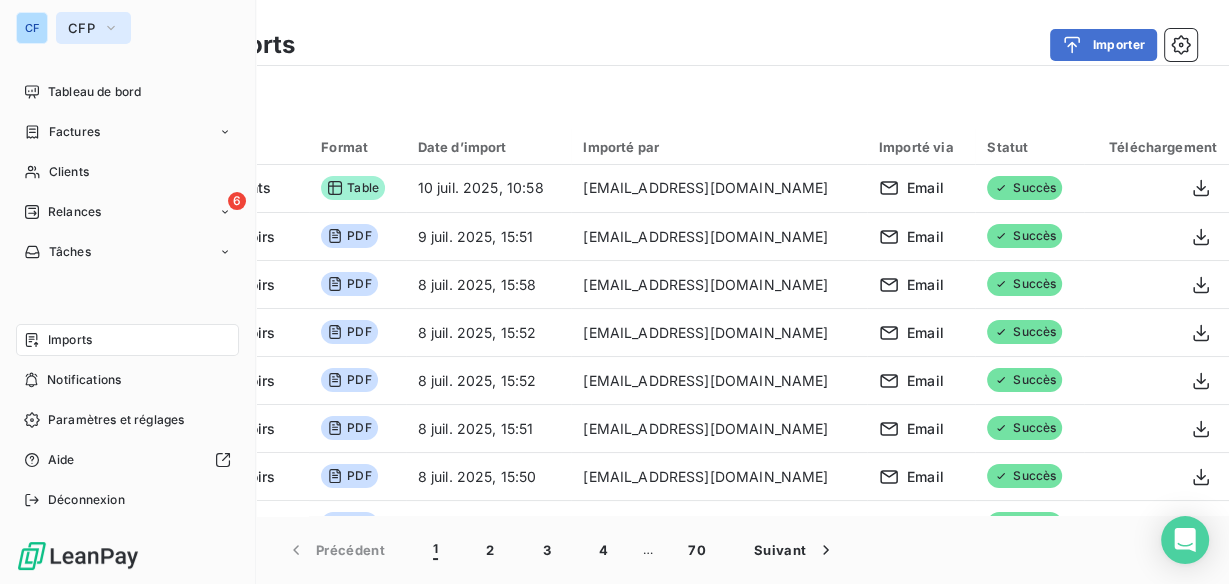 click on "CFP" at bounding box center (81, 28) 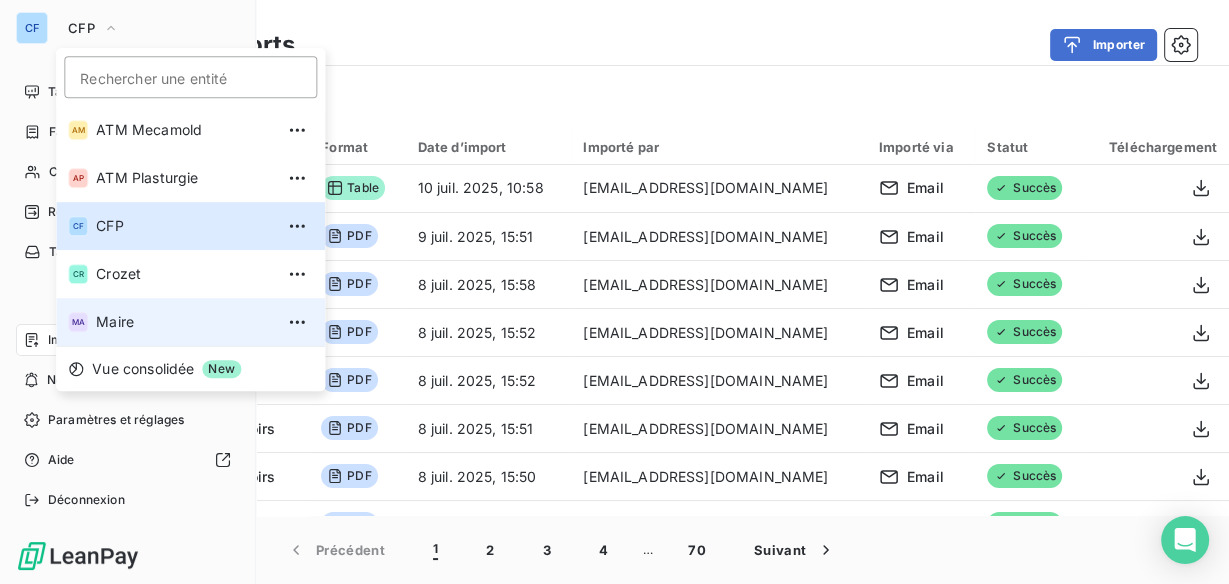 click on "Maire" at bounding box center (184, 322) 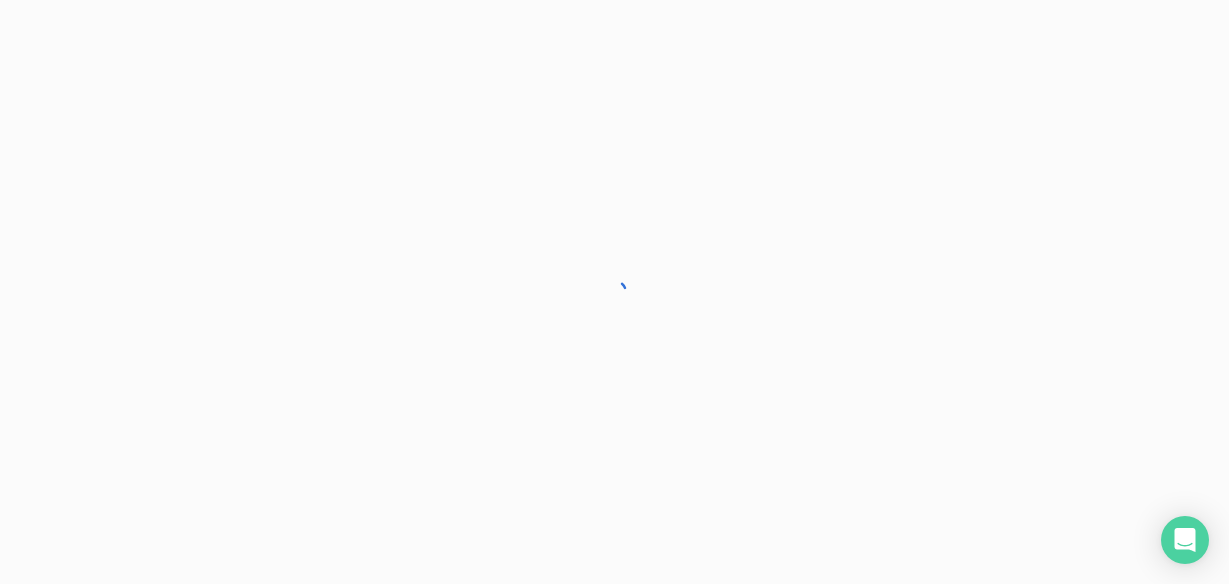 scroll, scrollTop: 0, scrollLeft: 0, axis: both 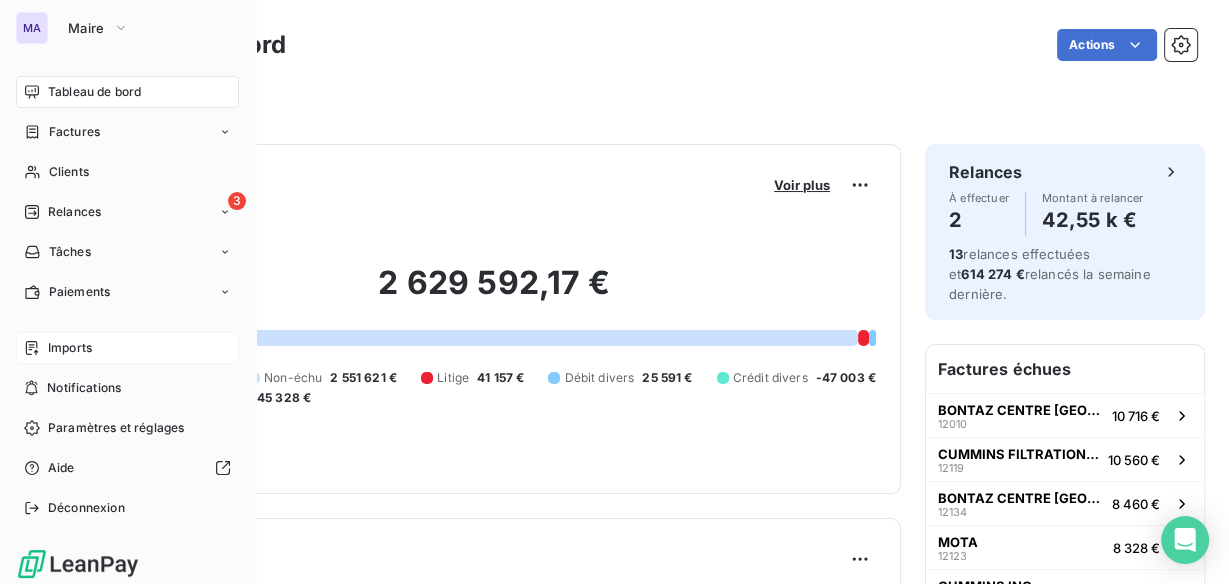 click on "Imports" at bounding box center [70, 348] 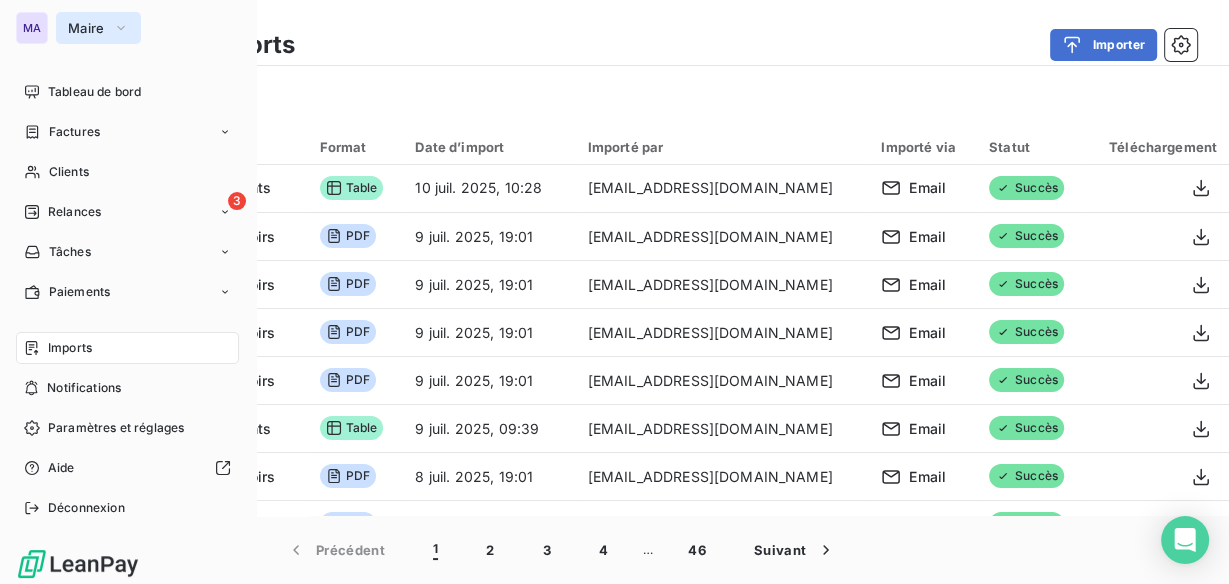 click on "Maire" at bounding box center [86, 28] 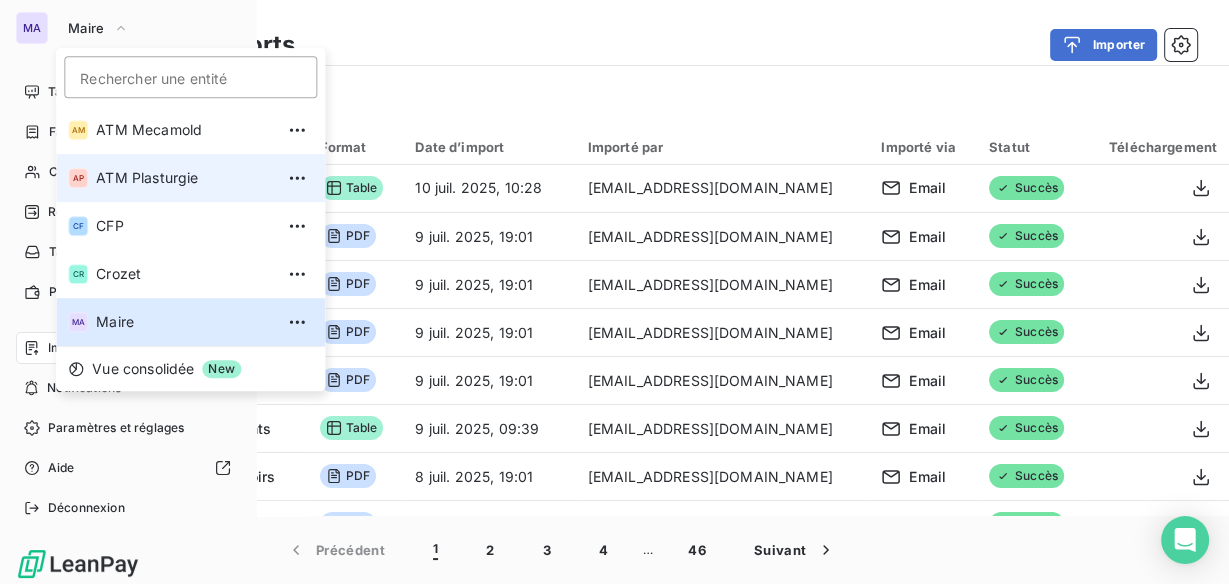 click on "AP ATM Plasturgie" at bounding box center (190, 178) 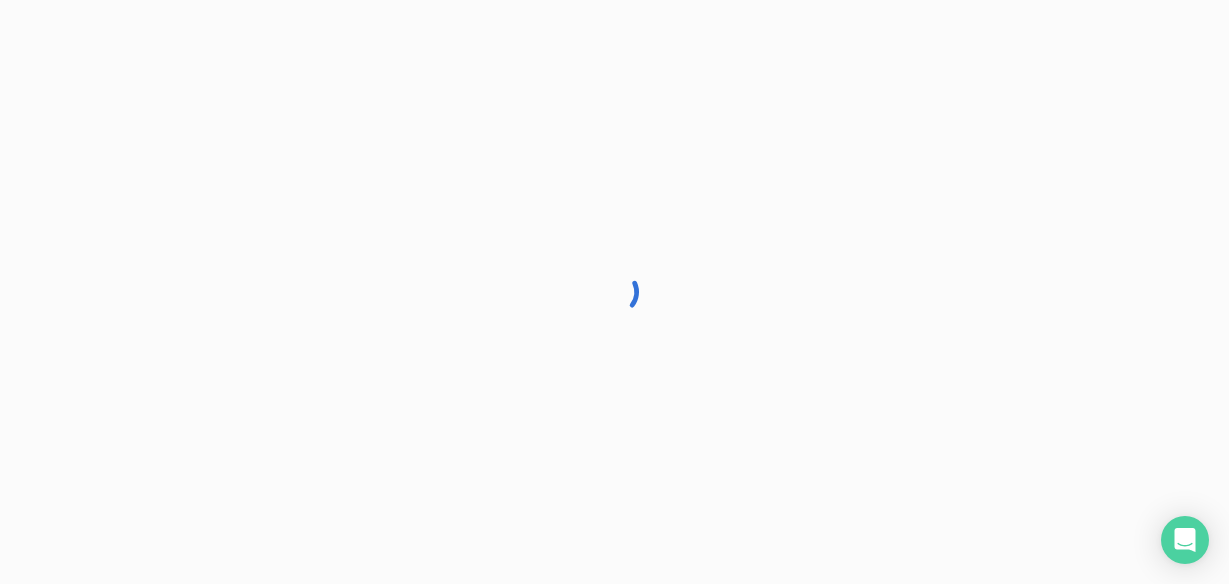 scroll, scrollTop: 0, scrollLeft: 0, axis: both 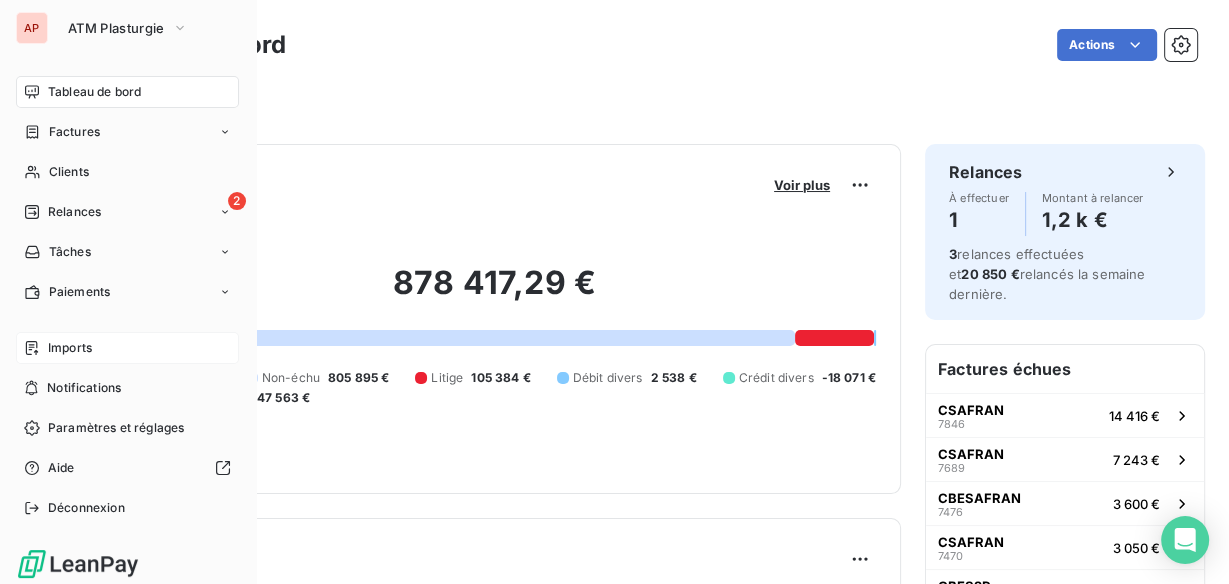 click on "Imports" at bounding box center (127, 348) 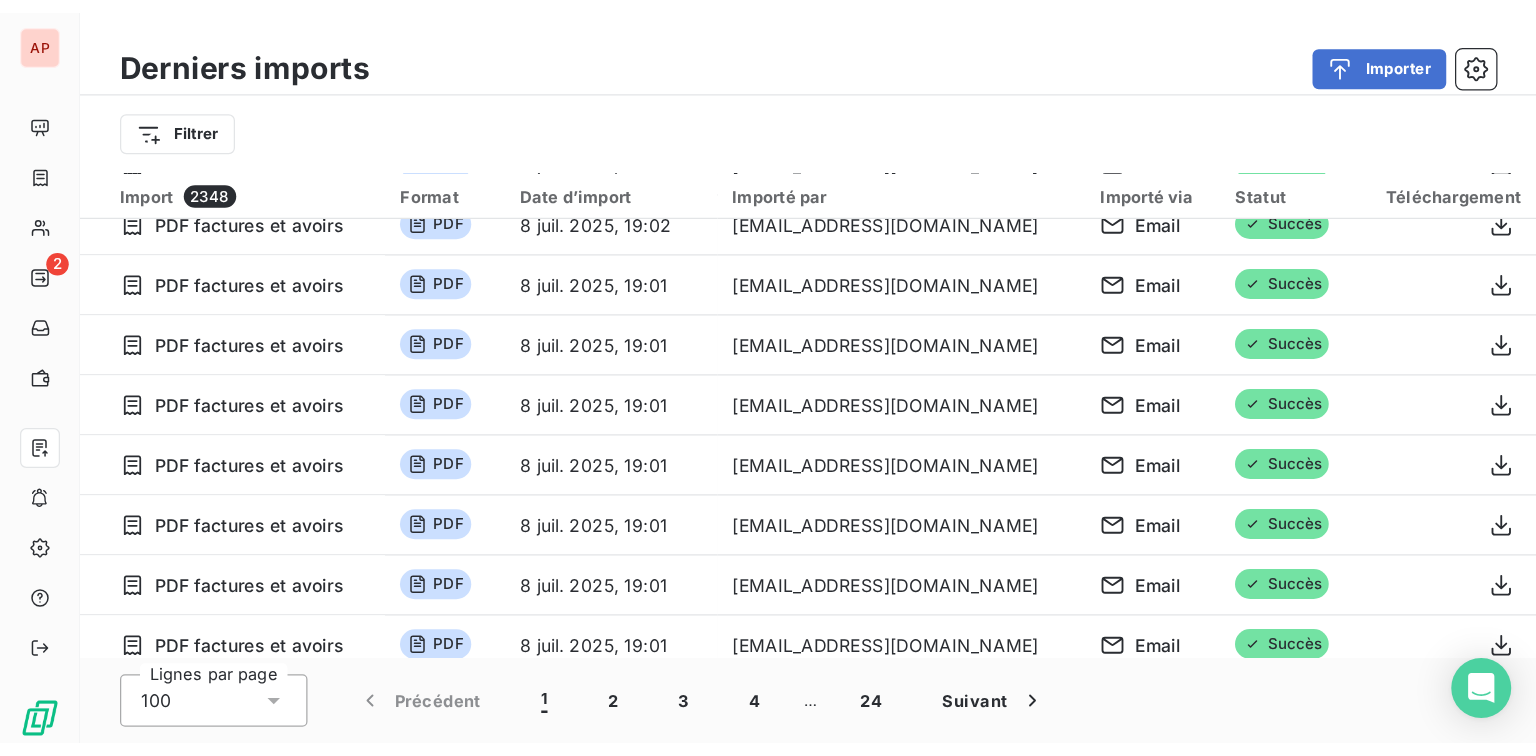 scroll, scrollTop: 0, scrollLeft: 0, axis: both 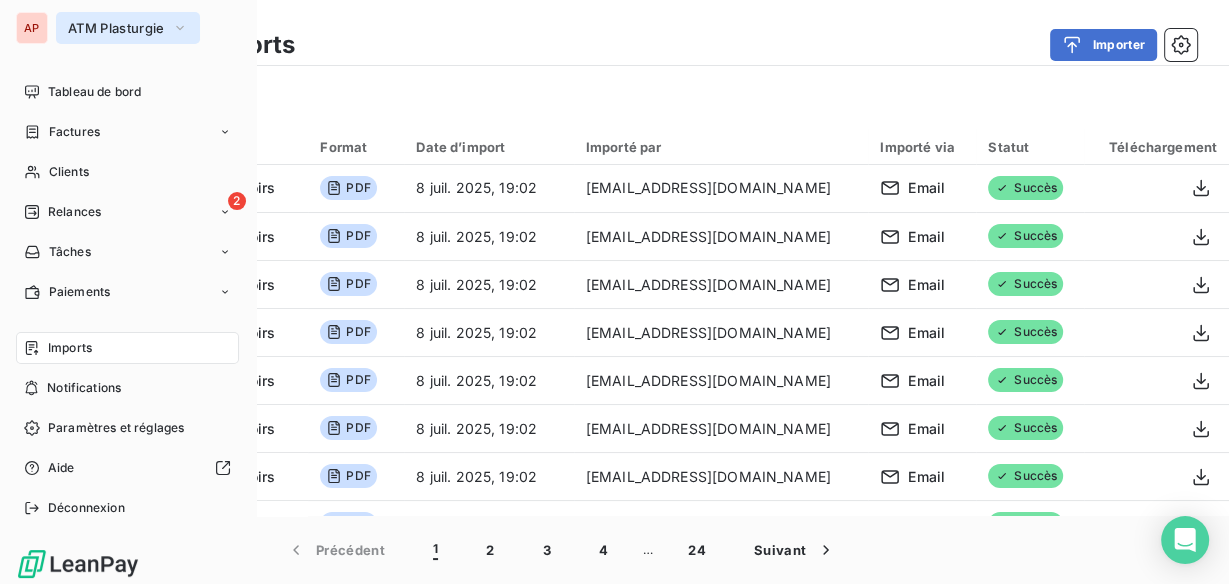 click on "ATM Plasturgie" at bounding box center (128, 28) 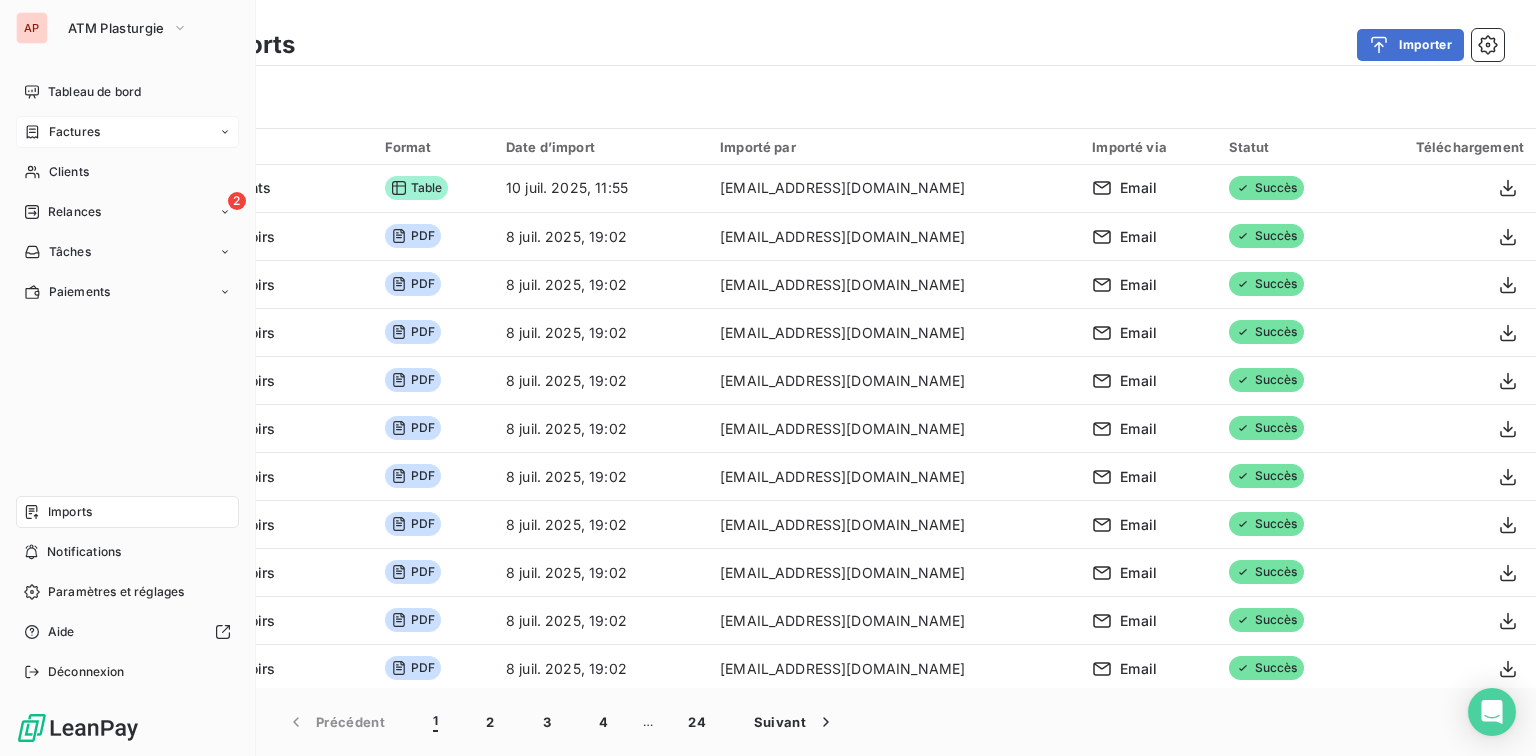 click on "Factures" at bounding box center (74, 132) 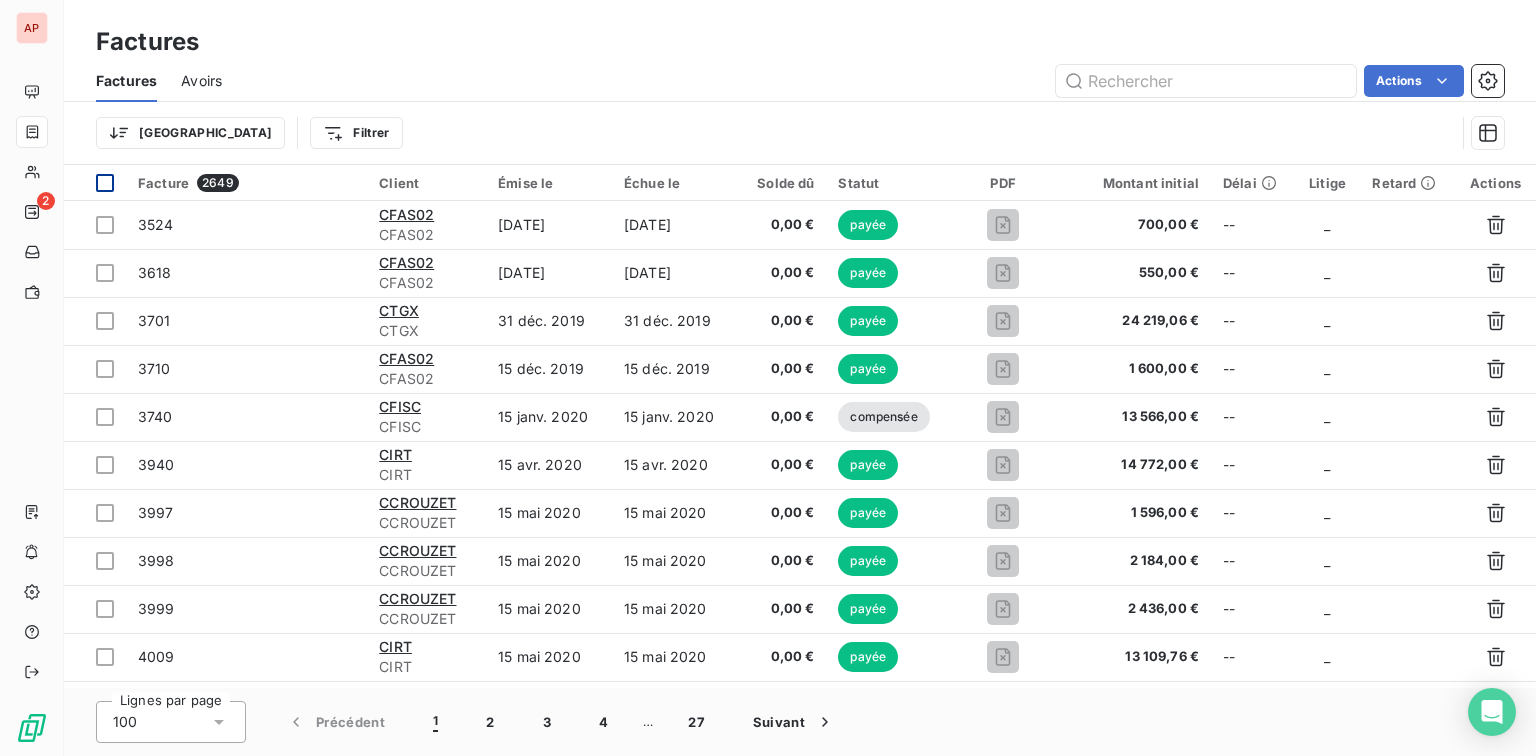 click at bounding box center (105, 183) 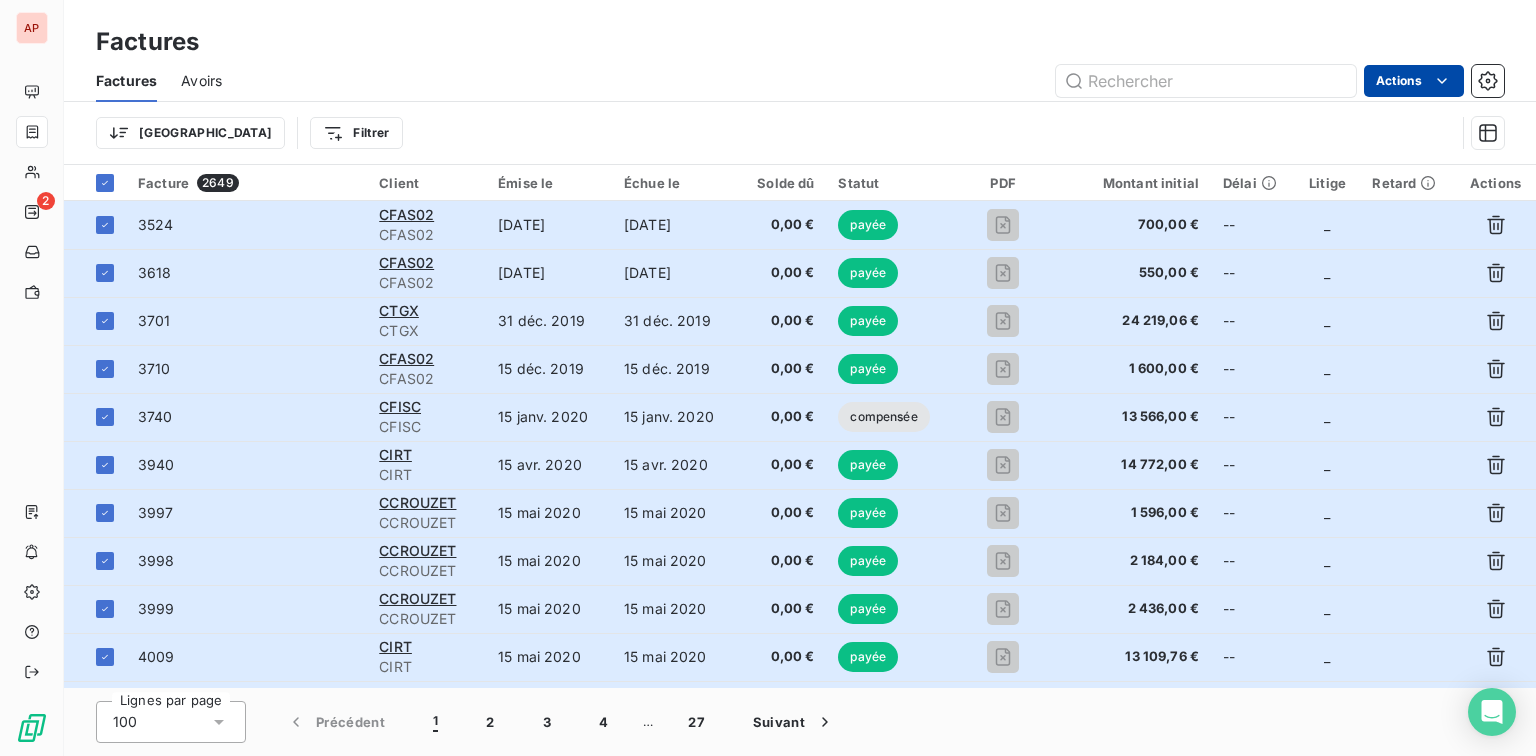 click on "AP 2 Factures Factures Avoirs Actions Trier Filtrer Facture 2649 Client Émise le Échue le Solde dû Statut PDF Montant initial Délai Litige Retard   Actions 3524 CFAS02 CFAS02 15 sept. 2019 15 sept. 2019 0,00 € payée 700,00 € -- _ 3618 CFAS02 CFAS02 15 nov. 2019 15 nov. 2019 0,00 € payée 550,00 € -- _ 3701 CTGX CTGX 31 déc. 2019 31 déc. 2019 0,00 € payée 24 219,06 € -- _ 3710 CFAS02 CFAS02 15 déc. 2019 15 déc. 2019 0,00 € payée 1 600,00 € -- _ 3740 CFISC CFISC 15 janv. 2020 15 janv. 2020 0,00 € compensée 13 566,00 € -- _ 3940 CIRT CIRT 15 avr. 2020 15 avr. 2020 0,00 € payée 14 772,00 € -- _ 3997 CCROUZET CCROUZET 15 mai 2020 15 mai 2020 0,00 € payée 1 596,00 € -- _ 3998 CCROUZET CCROUZET 15 mai 2020 15 mai 2020 0,00 € payée 2 184,00 € -- _ 3999 CCROUZET CCROUZET 15 mai 2020 15 mai 2020 0,00 € payée 2 436,00 € -- _ 4009 CIRT CIRT 15 mai 2020 15 mai 2020 0,00 € payée 13 109,76 € -- _ 4028 CSAFRAN CSAFRAN payée" at bounding box center [768, 378] 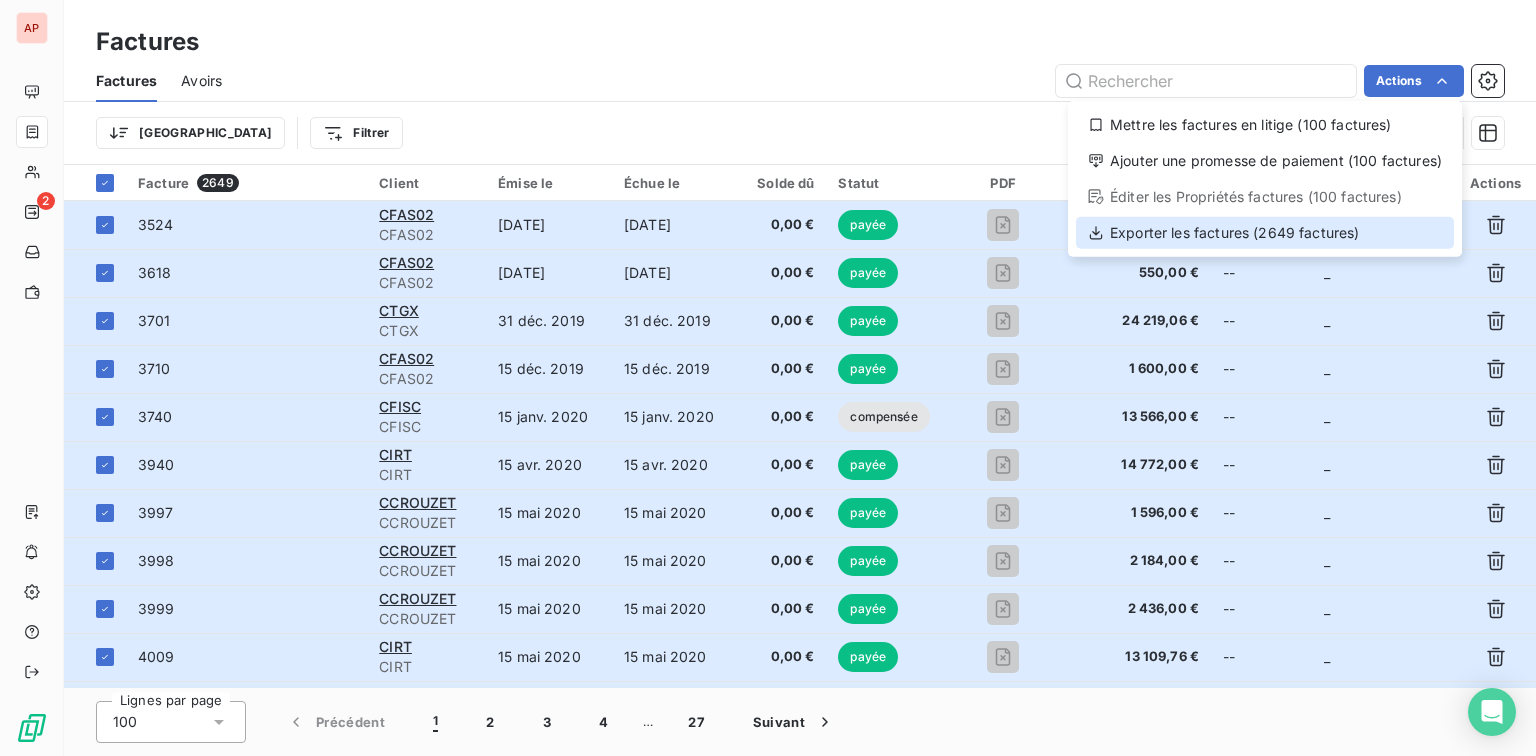 click on "Exporter les factures (2649 factures)" at bounding box center (1265, 233) 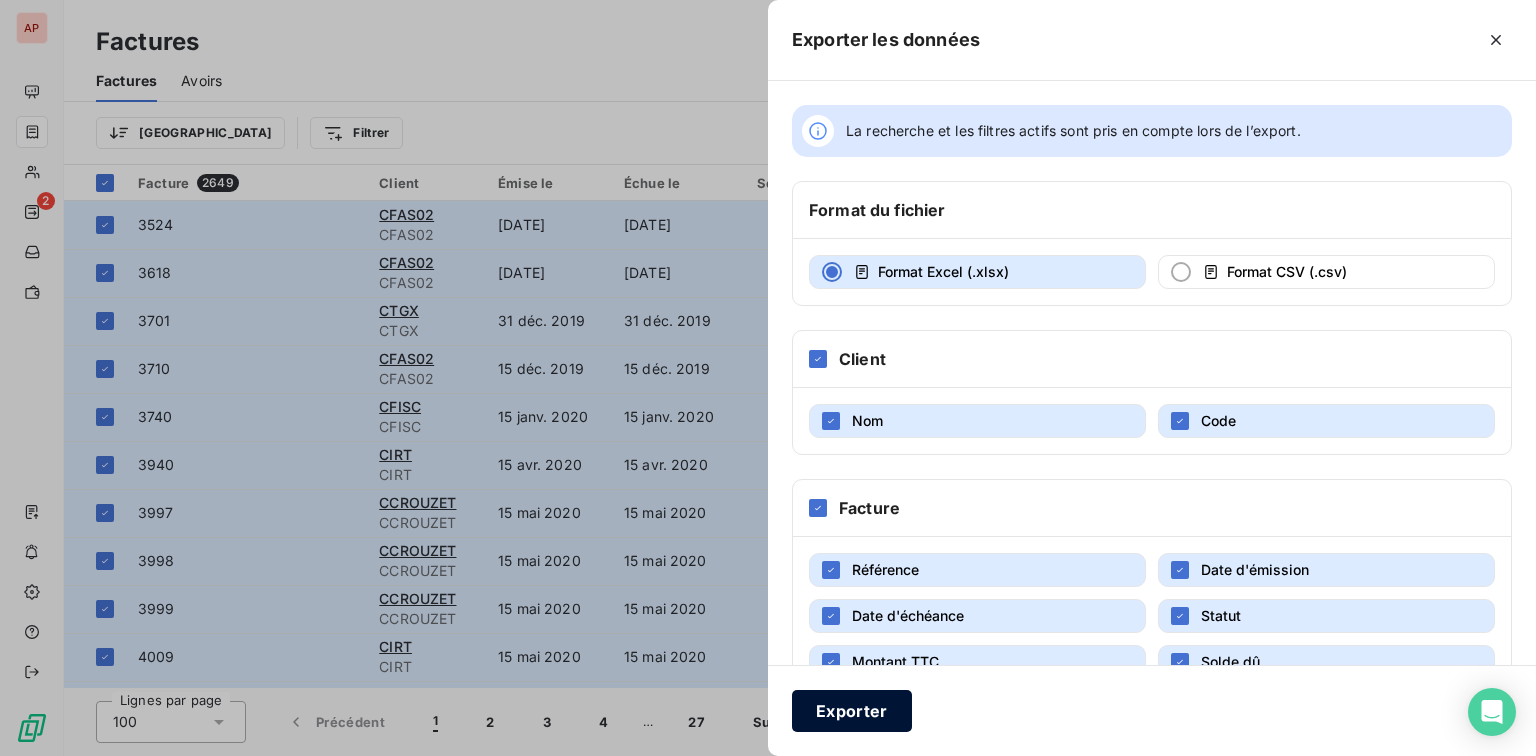 click on "Exporter" at bounding box center [852, 711] 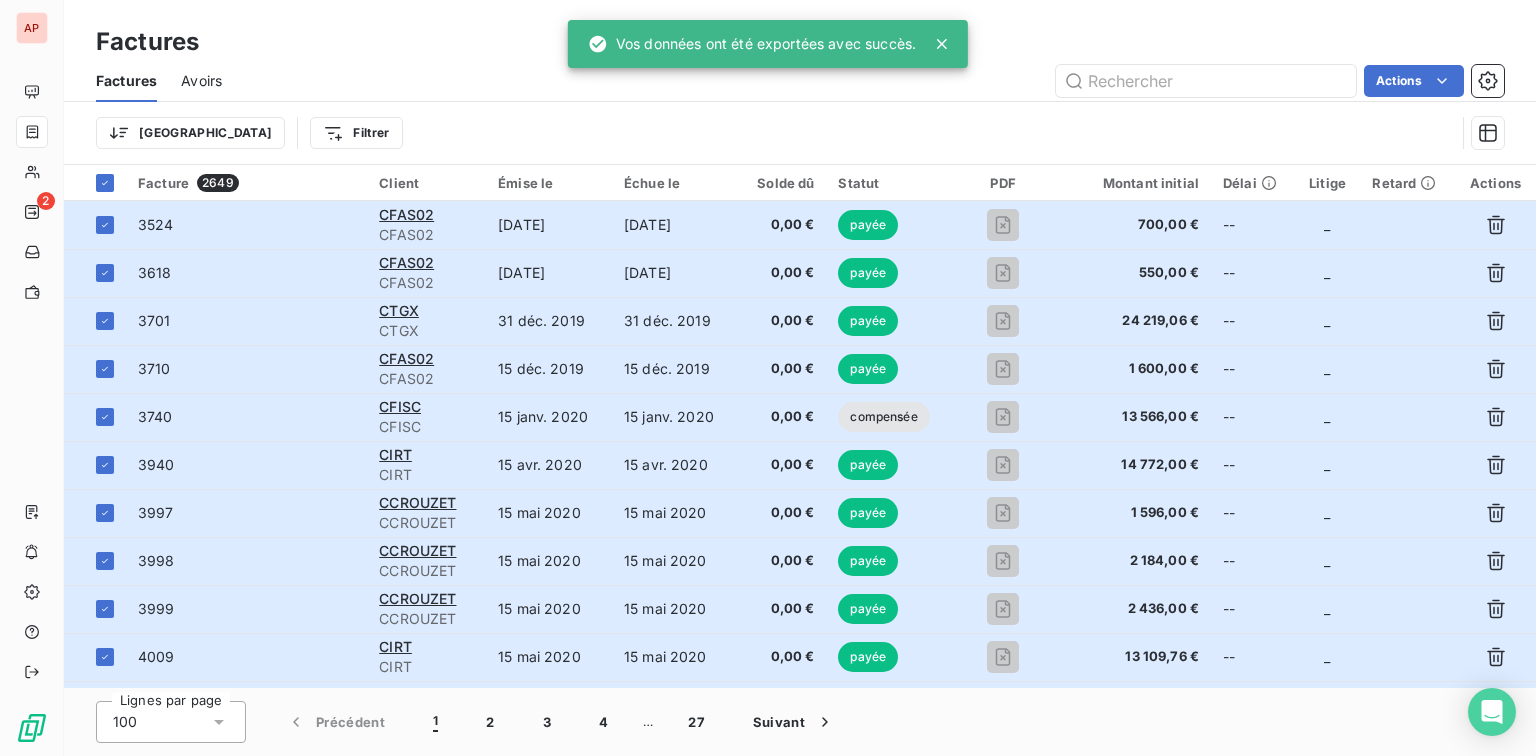 click on "Avoirs" at bounding box center (201, 81) 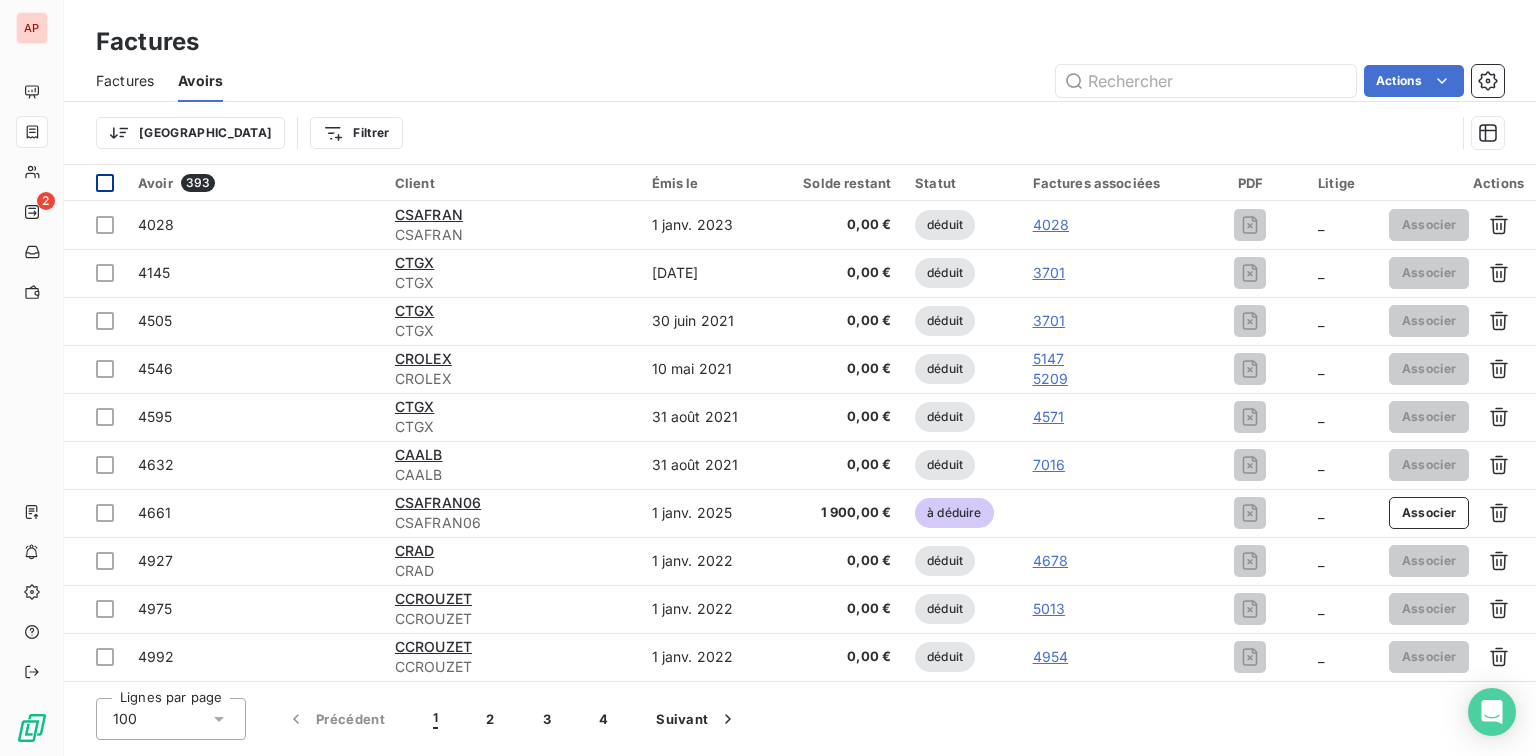 click at bounding box center (105, 183) 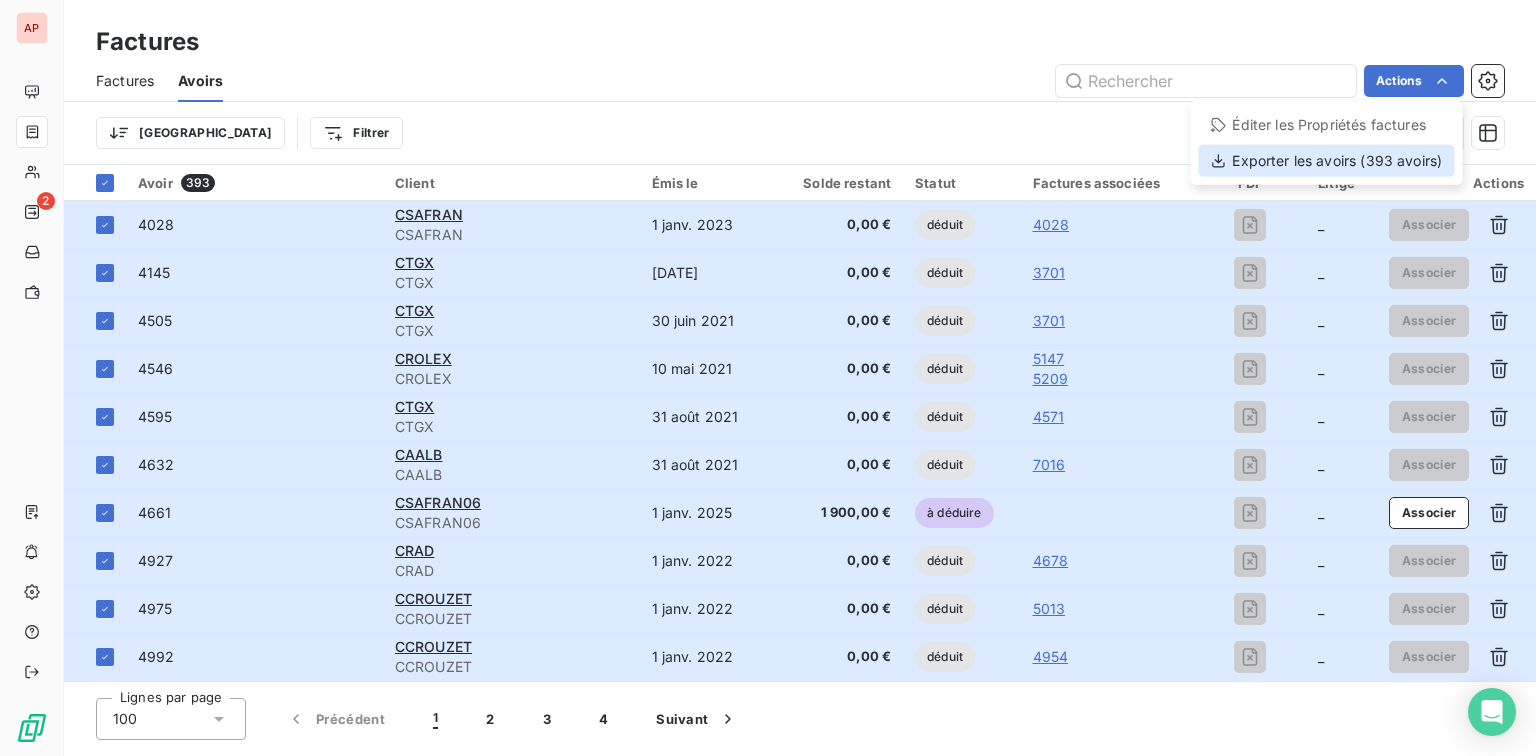 click on "Exporter les avoirs (393 avoirs)" at bounding box center [1326, 161] 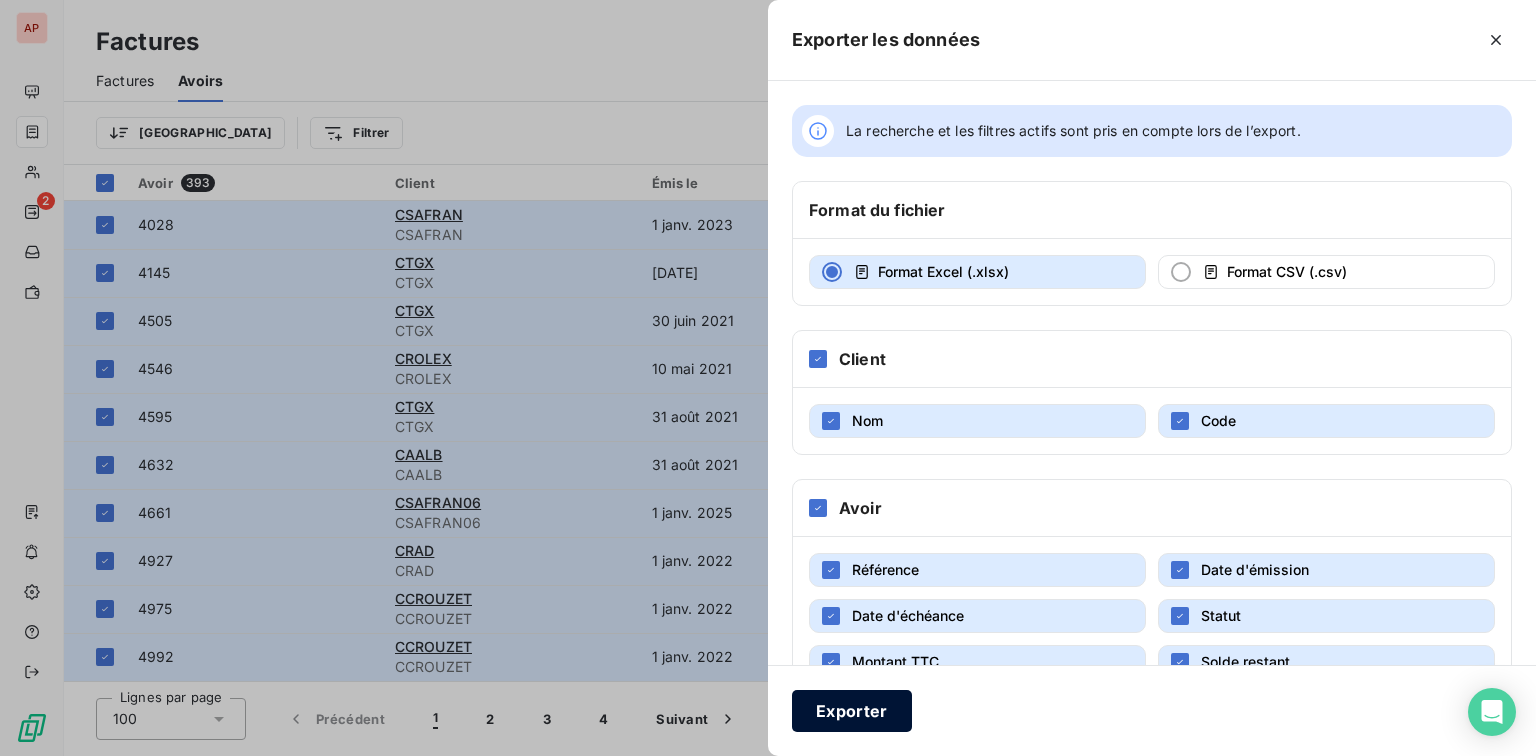 click on "Exporter" at bounding box center [852, 711] 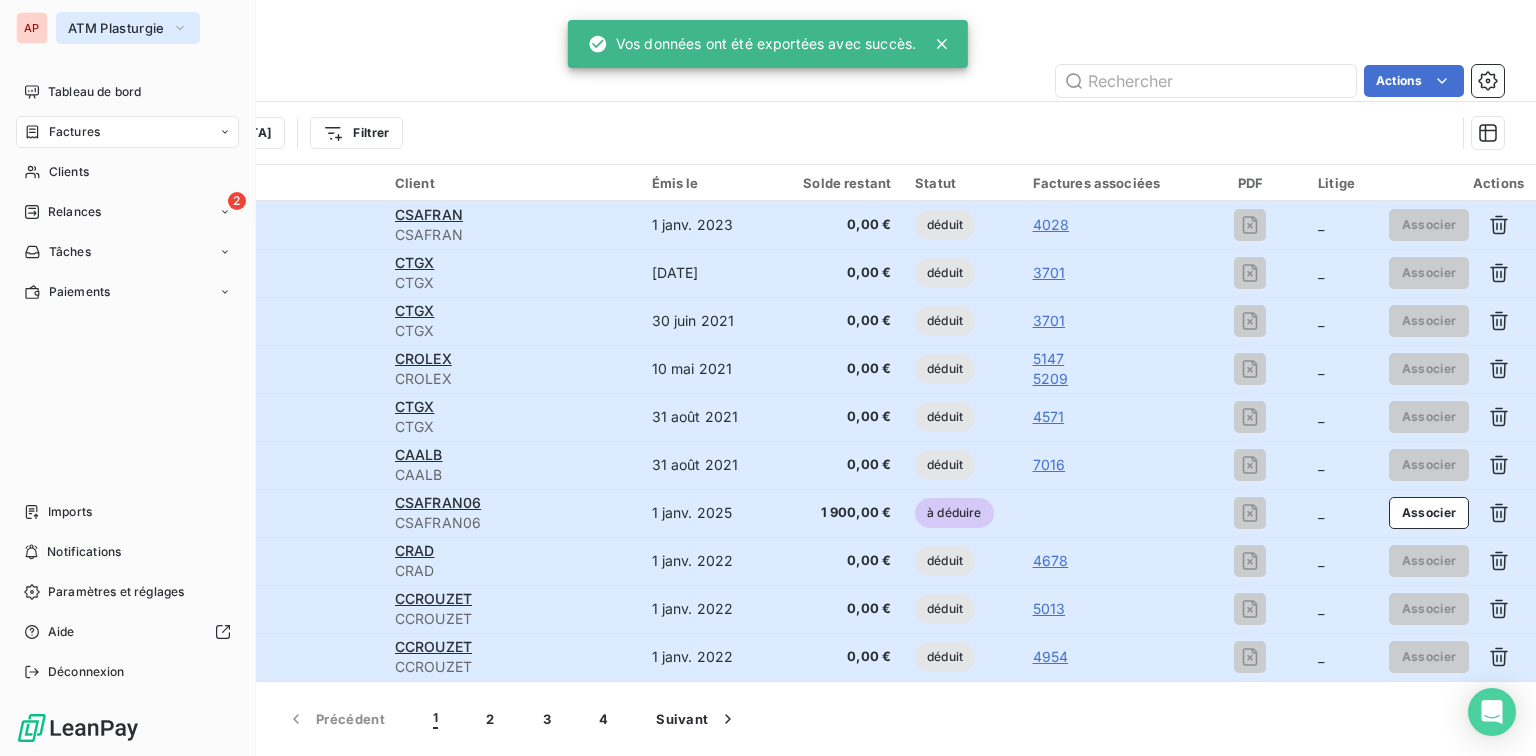 click on "ATM Plasturgie" at bounding box center (116, 28) 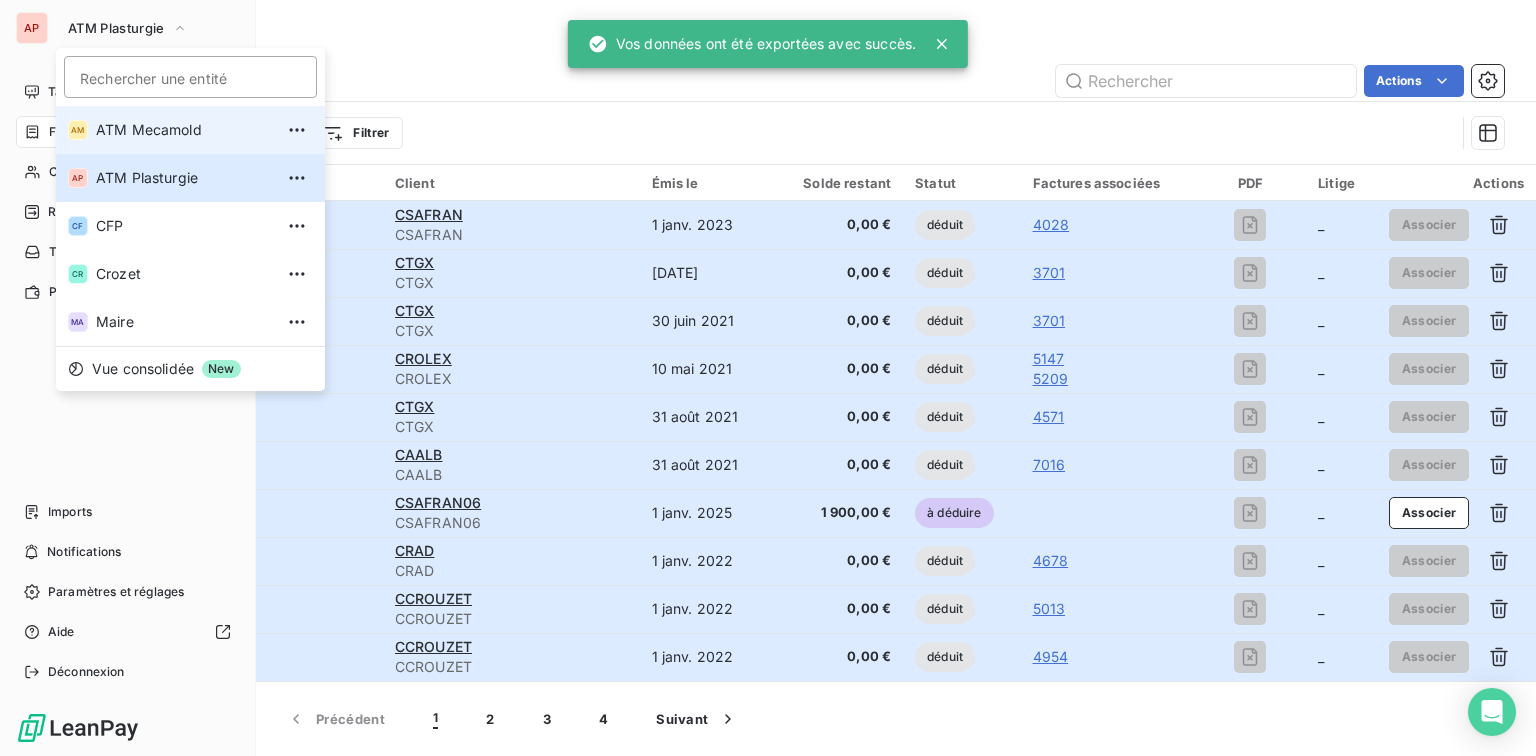 click on "AM ATM Mecamold" at bounding box center [190, 130] 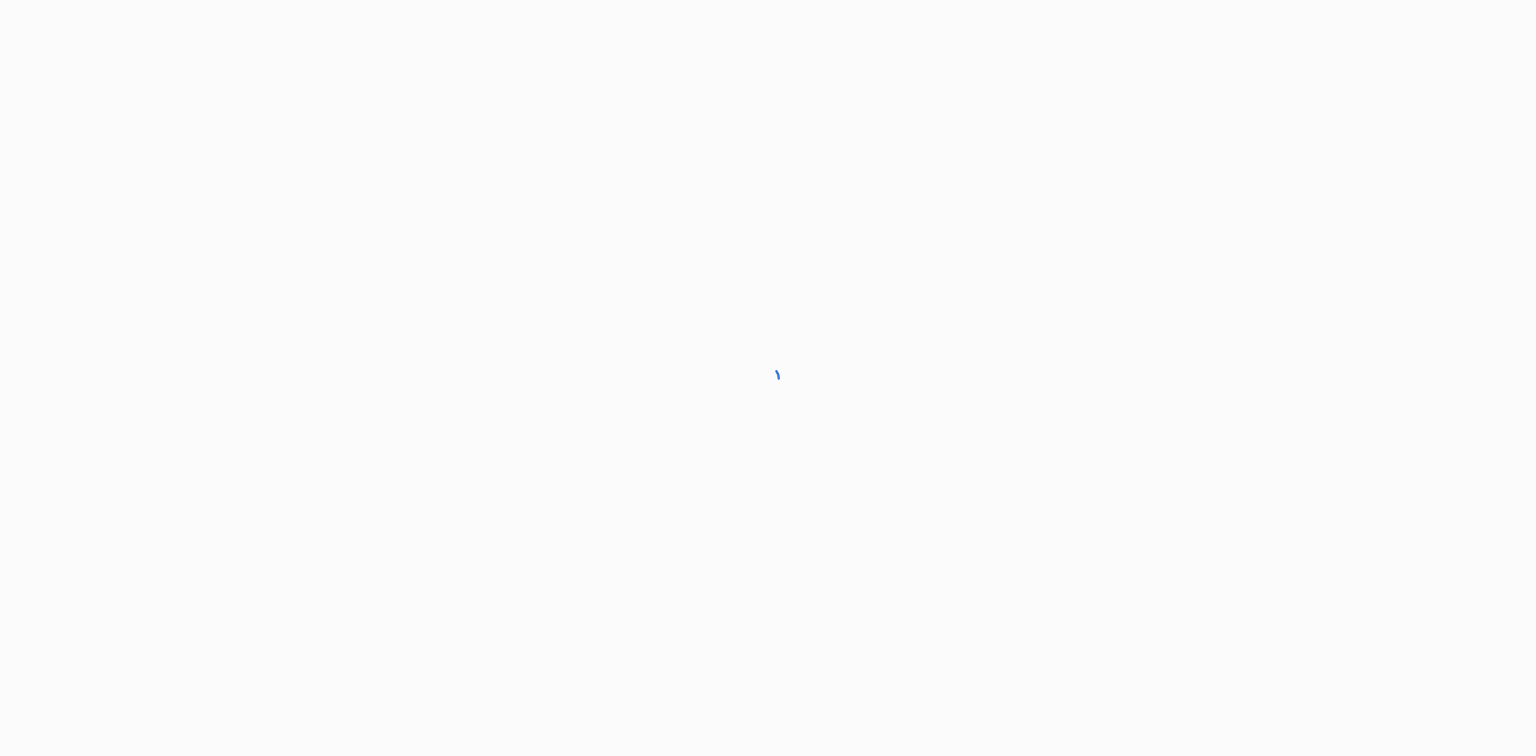 scroll, scrollTop: 0, scrollLeft: 0, axis: both 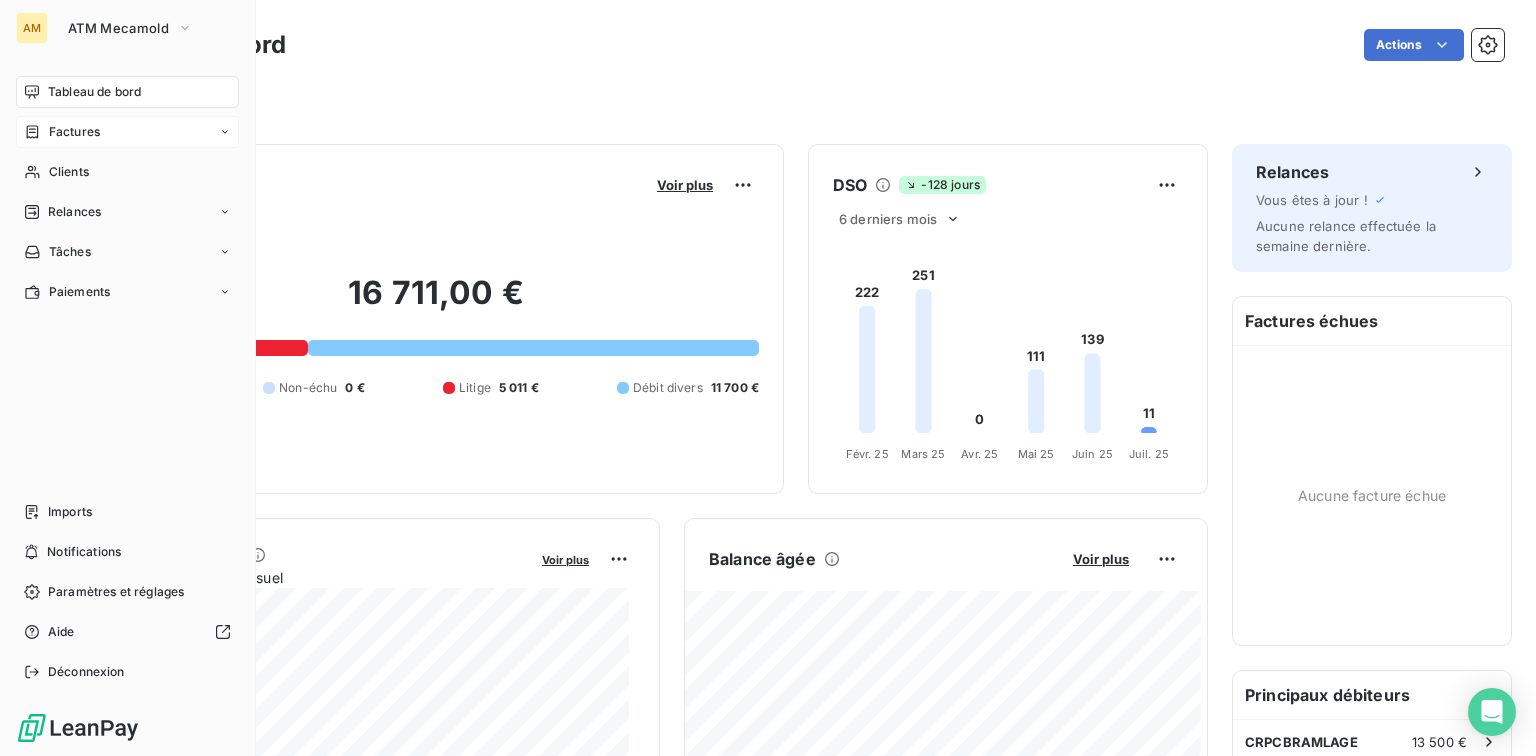 click on "Factures" at bounding box center [74, 132] 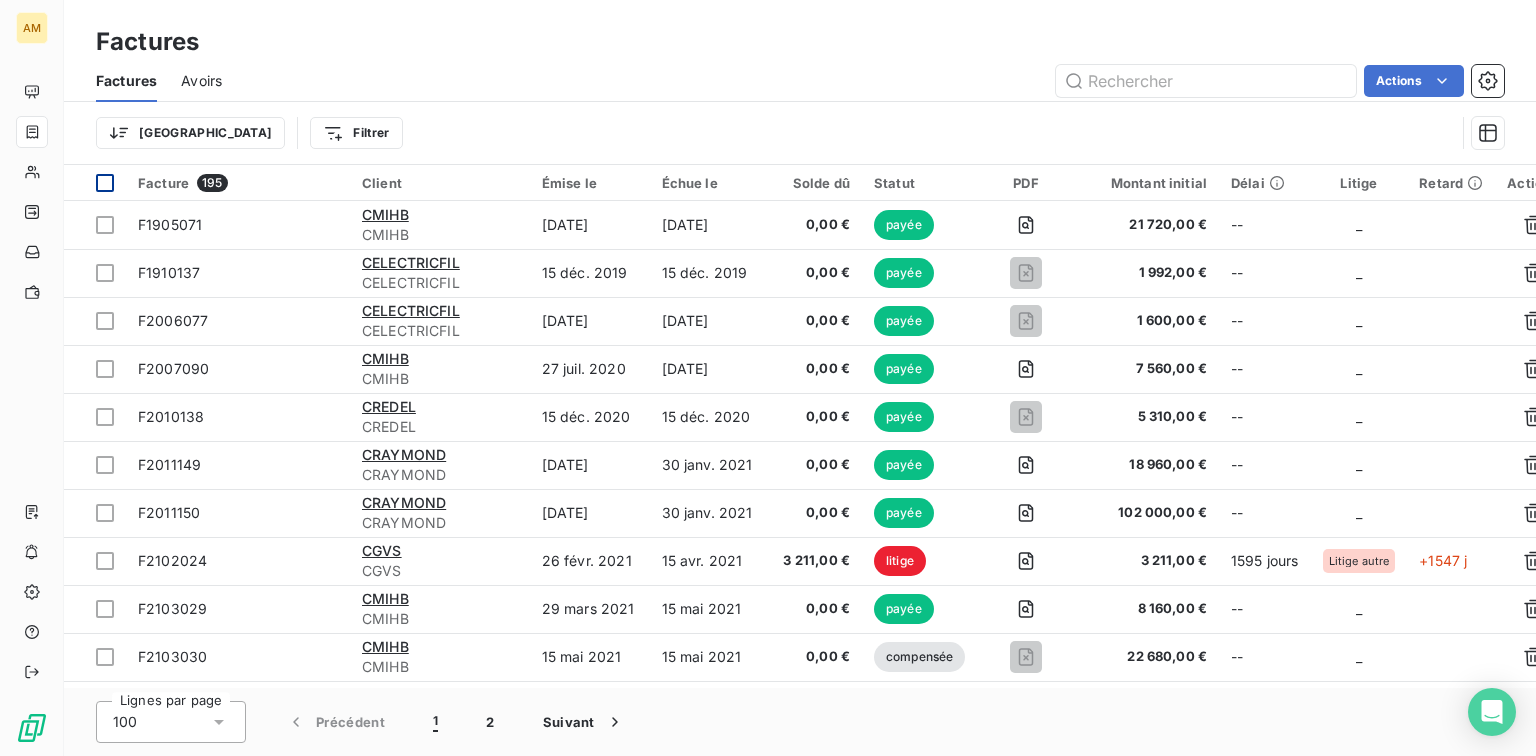 click at bounding box center (105, 183) 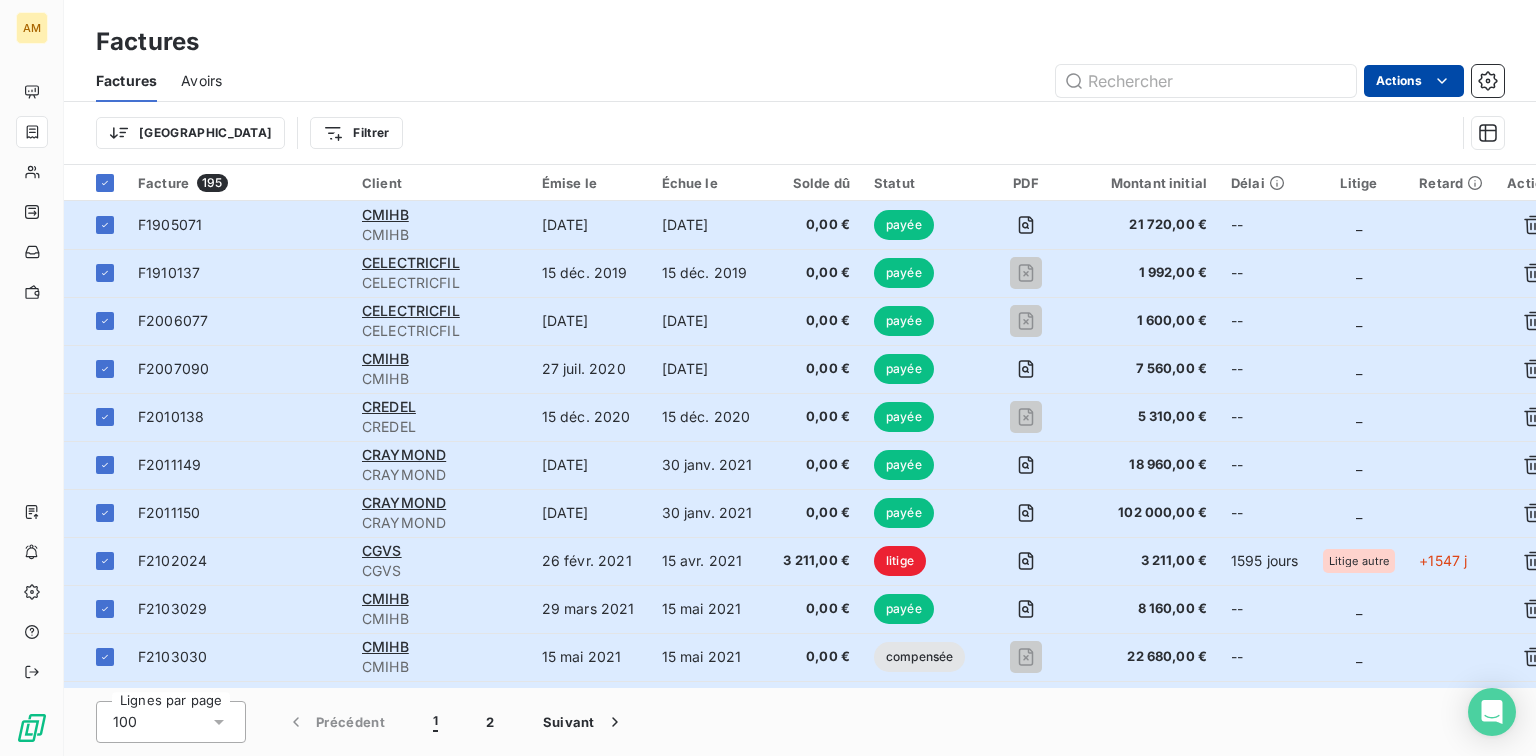 click on "AM Factures Factures Avoirs Actions Trier Filtrer Facture 195 Client Émise le Échue le Solde dû Statut PDF Montant initial Délai Litige Retard   Actions F1905071 CMIHB CMIHB 27 mai 2019 15 juil. 2019 0,00 € payée 21 720,00 € -- _ F1910137 CELECTRICFIL CELECTRICFIL 15 déc. 2019 15 déc. 2019 0,00 € payée 1 992,00 € -- _ F2006077 CELECTRICFIL CELECTRICFIL 15 août 2020 15 août 2020 0,00 € payée 1 600,00 € -- _ F2007090 CMIHB CMIHB 27 juil. 2020 15 sept. 2020 0,00 € payée 7 560,00 € -- _ F2010138 CREDEL CREDEL 15 déc. 2020 15 déc. 2020 0,00 € payée 5 310,00 € -- _ F2011149 CRAYMOND CRAYMOND 19 nov. 2020 30 janv. 2021 0,00 € payée 18 960,00 € -- _ F2011150 CRAYMOND CRAYMOND 19 nov. 2020 30 janv. 2021 0,00 € payée 102 000,00 € -- _ F2102024 CGVS CGVS 26 févr. 2021 15 avr. 2021 3 211,00 € litige 3 211,00 € 1595 jours Litige autre +1547 j F2103029 CMIHB CMIHB 29 mars 2021 15 mai 2021 0,00 € payée 8 160,00 € -- _ CMIHB _" at bounding box center (768, 378) 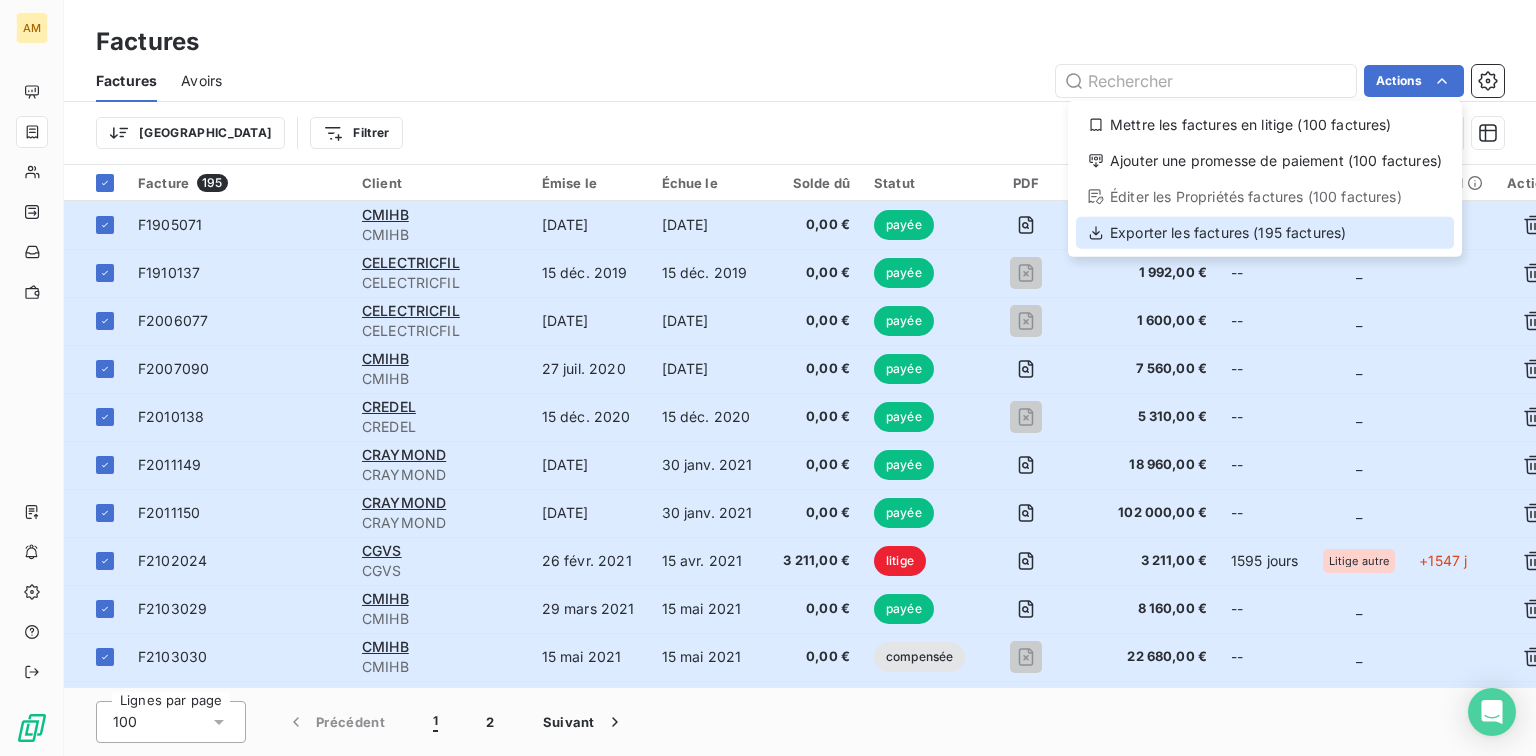 click on "Exporter les factures (195 factures)" at bounding box center [1265, 233] 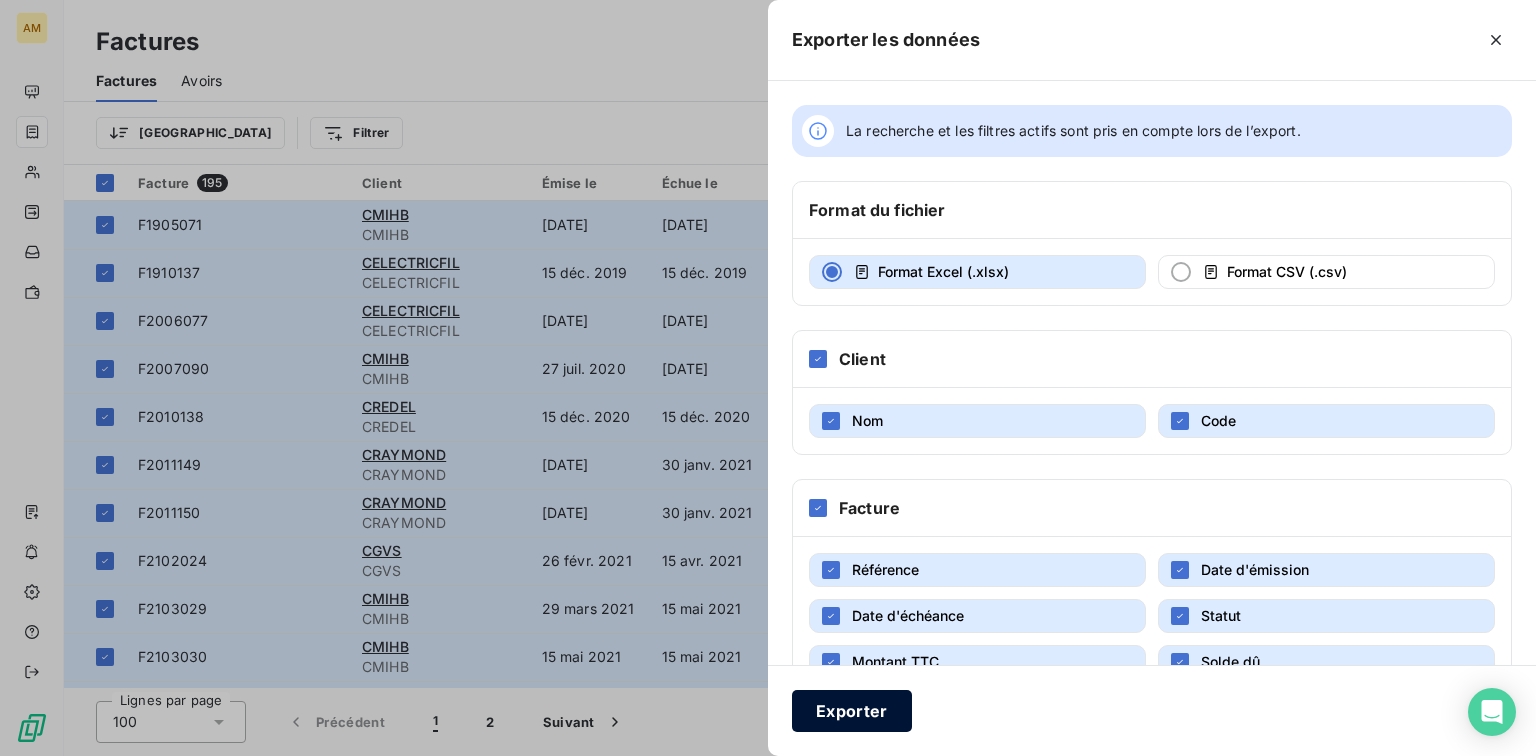 click on "Exporter" at bounding box center [852, 711] 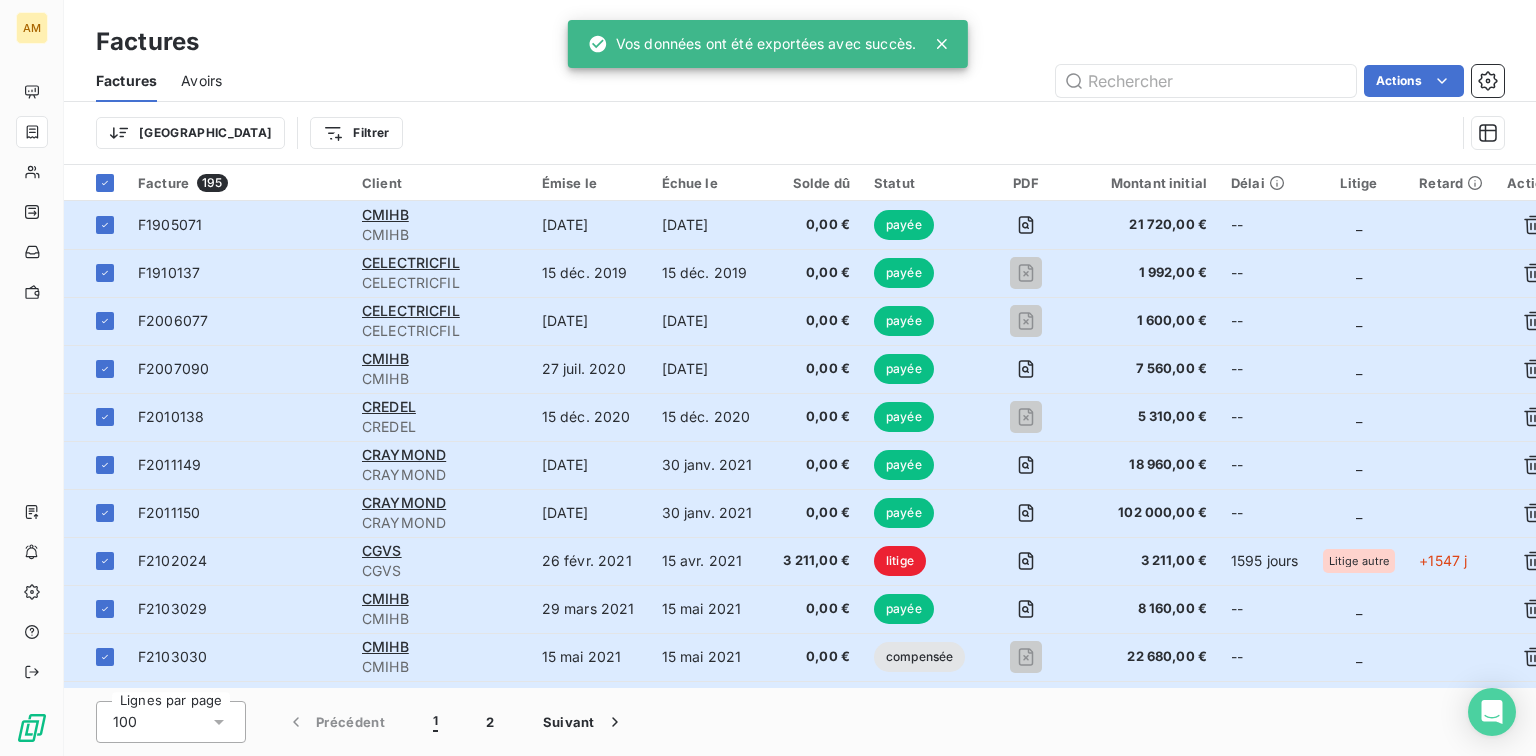 click on "Avoirs" at bounding box center [201, 81] 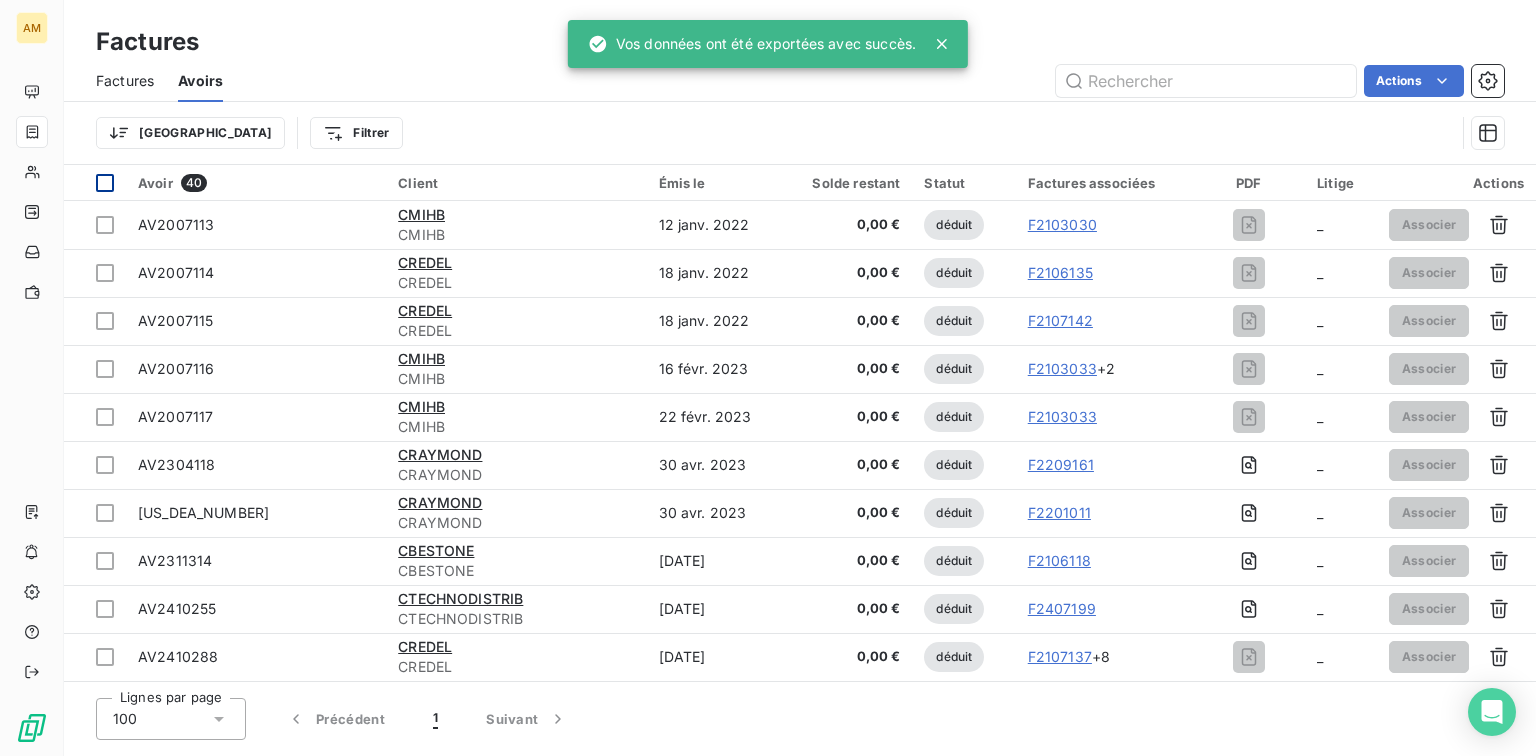 click at bounding box center [105, 183] 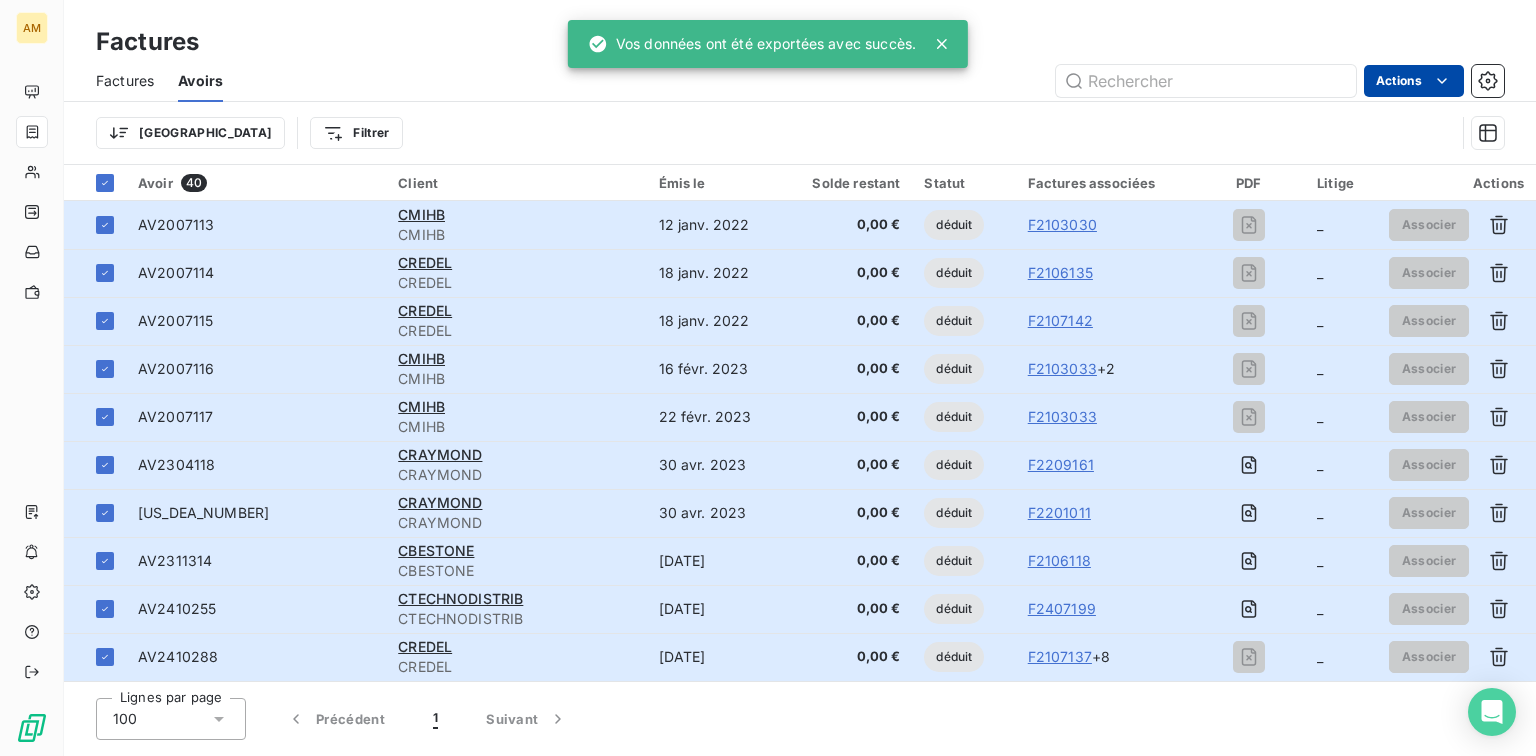 click on "AM Factures Factures Avoirs Actions Trier Filtrer Avoir 40 Client Émis le Solde restant Statut Factures associées PDF Litige Actions AV2007113 CMIHB CMIHB 12 janv. 2022 0,00 € déduit F2103030 _ Associer AV2007114 CREDEL CREDEL 18 janv. 2022 0,00 € déduit F2106135 _ Associer AV2007115 CREDEL CREDEL 18 janv. 2022 0,00 € déduit F2107142 _ Associer AV2007116 CMIHB CMIHB 16 févr. 2023 0,00 € déduit F2103033  + 2 _ Associer AV2007117 CMIHB CMIHB 22 févr. 2023 0,00 € déduit F2103033 _ Associer AV2304118 CRAYMOND CRAYMOND 30 avr. 2023 0,00 € déduit F2209161 _ Associer AV2304119 CRAYMOND CRAYMOND 30 avr. 2023 0,00 € déduit F2201011 _ Associer AV2311314 CBESTONE CBESTONE 13 nov. 2023 0,00 € déduit F2106118 _ Associer AV2410255 CTECHNODISTRIB CTECHNODISTRIB 8 oct. 2024 0,00 € déduit F2407199 _ Associer AV2410288 CREDEL CREDEL 31 oct. 2024 0,00 € déduit F2107137  + 8 _ Associer F1071 FLT FLT 1 janv. 2023 0,00 € déduit _ Associer F1105 FLT FLT 15 déc. 2022" at bounding box center (768, 378) 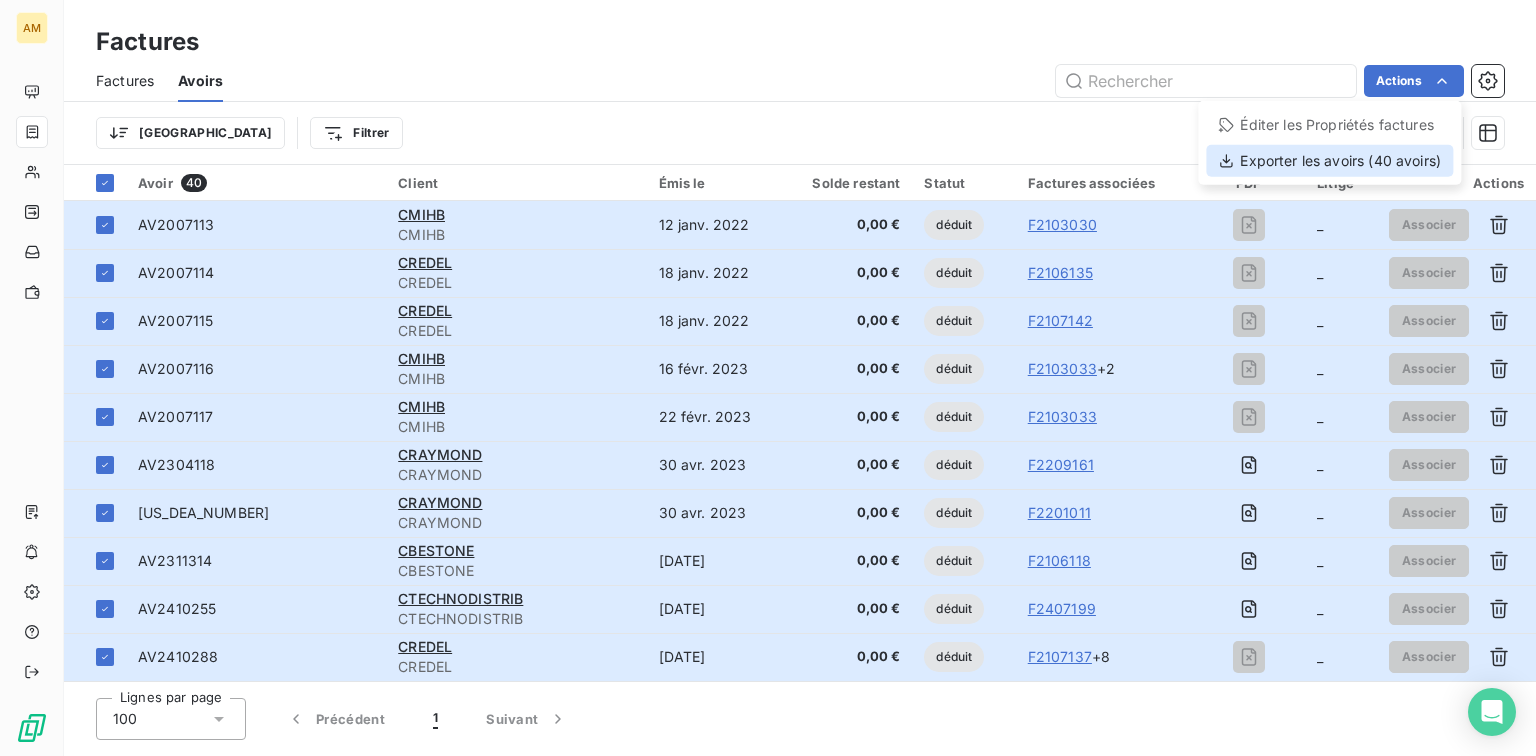 click on "Exporter les avoirs (40 avoirs)" at bounding box center [1329, 161] 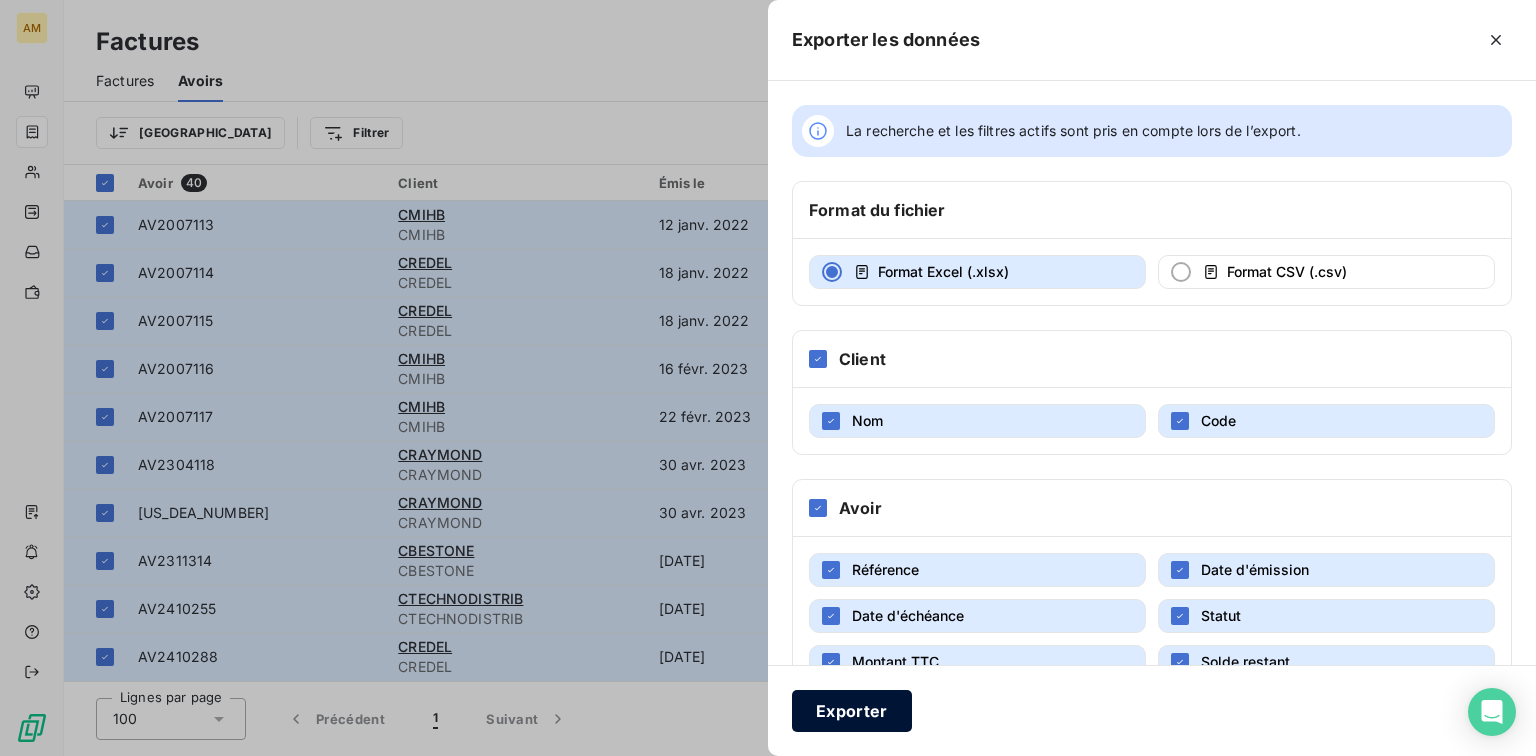 click on "Exporter" at bounding box center [852, 711] 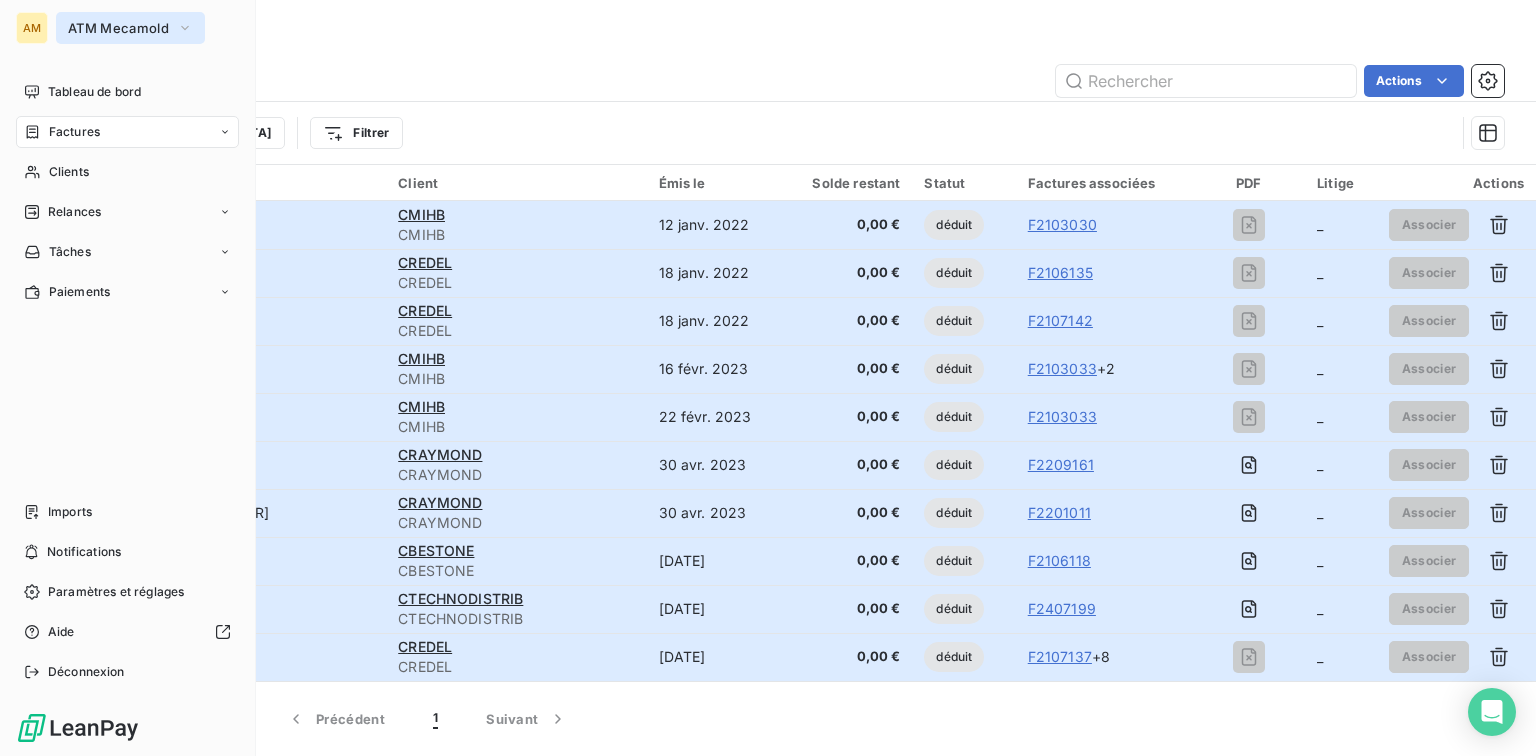 click on "ATM Mecamold" at bounding box center (118, 28) 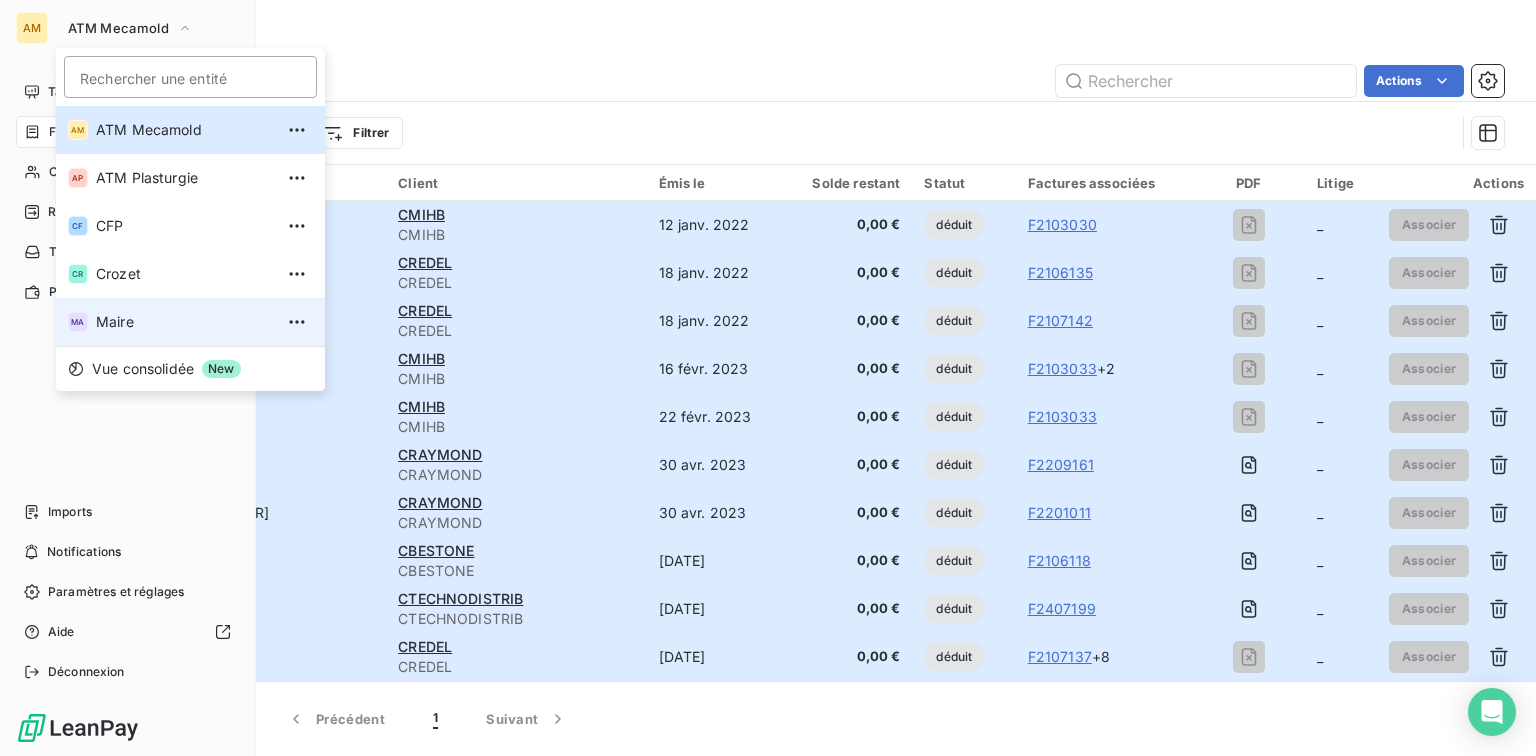 click on "MA Maire" at bounding box center [190, 322] 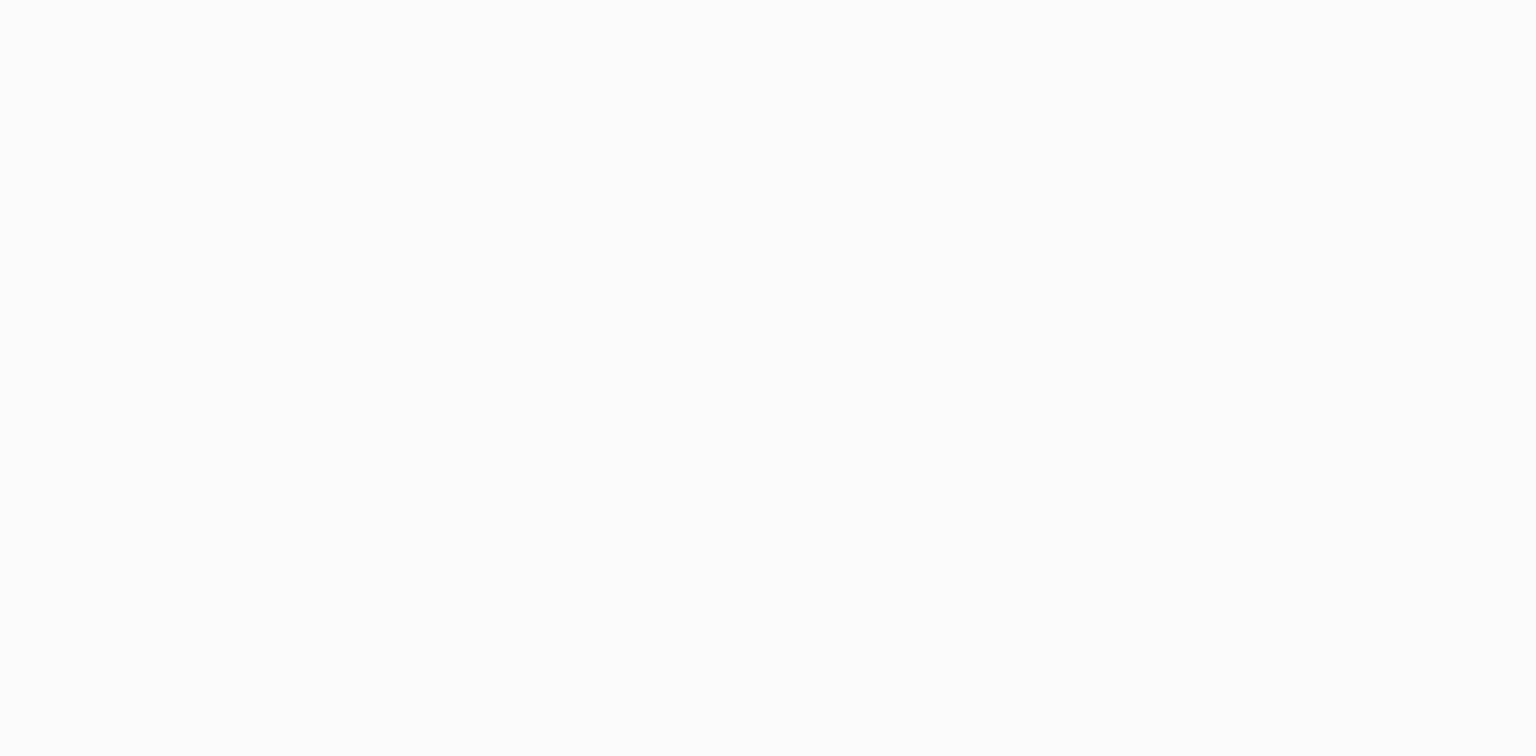 scroll, scrollTop: 0, scrollLeft: 0, axis: both 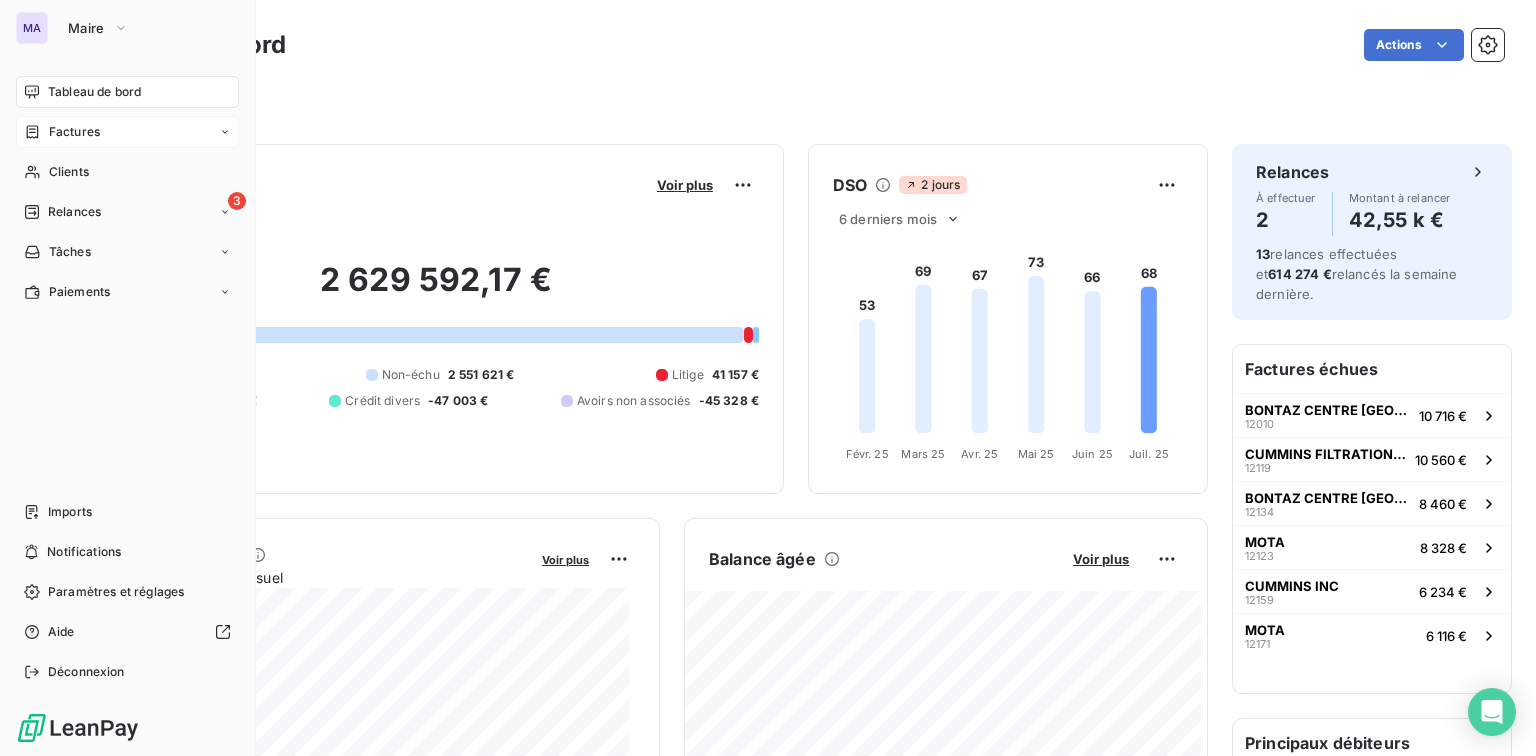 click on "Factures" at bounding box center (74, 132) 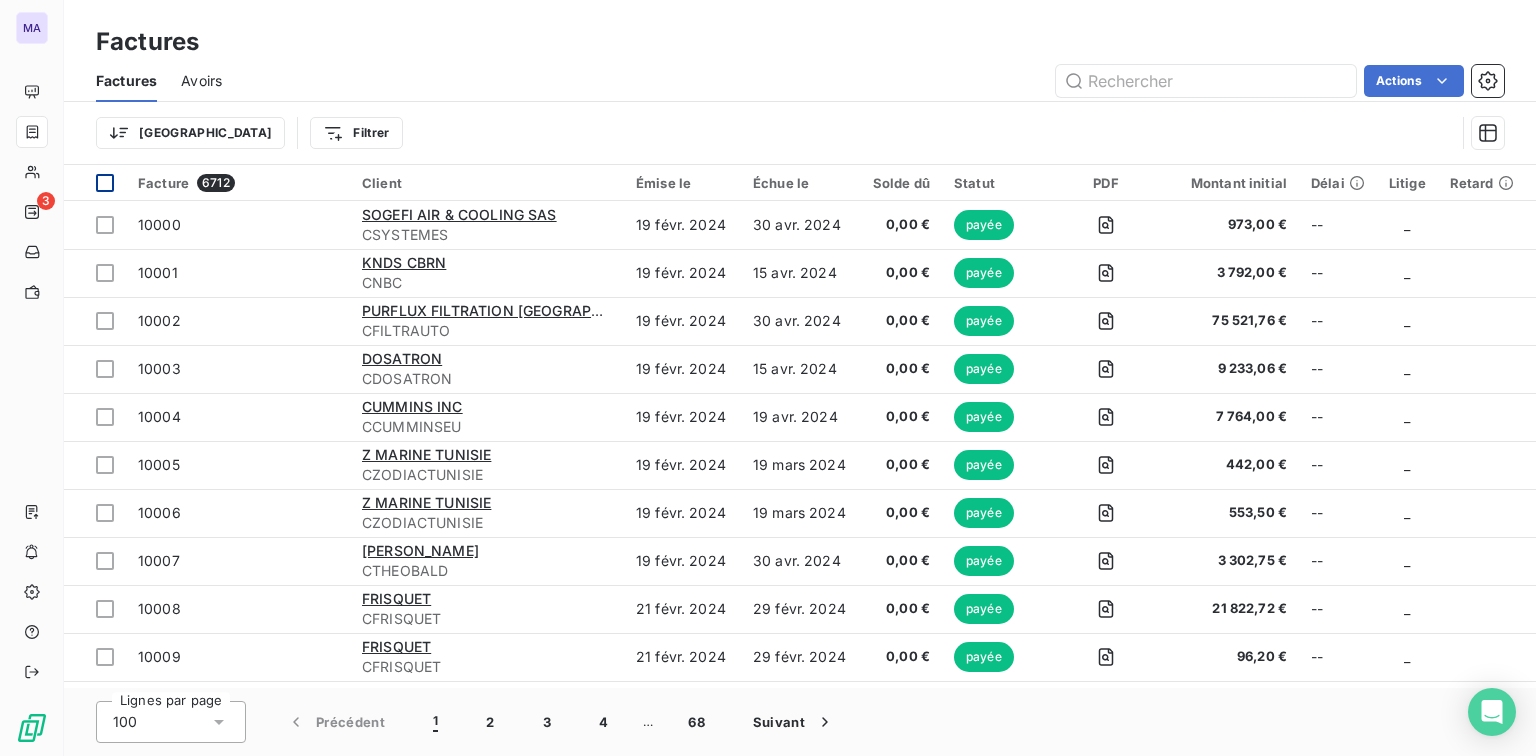 click at bounding box center (105, 183) 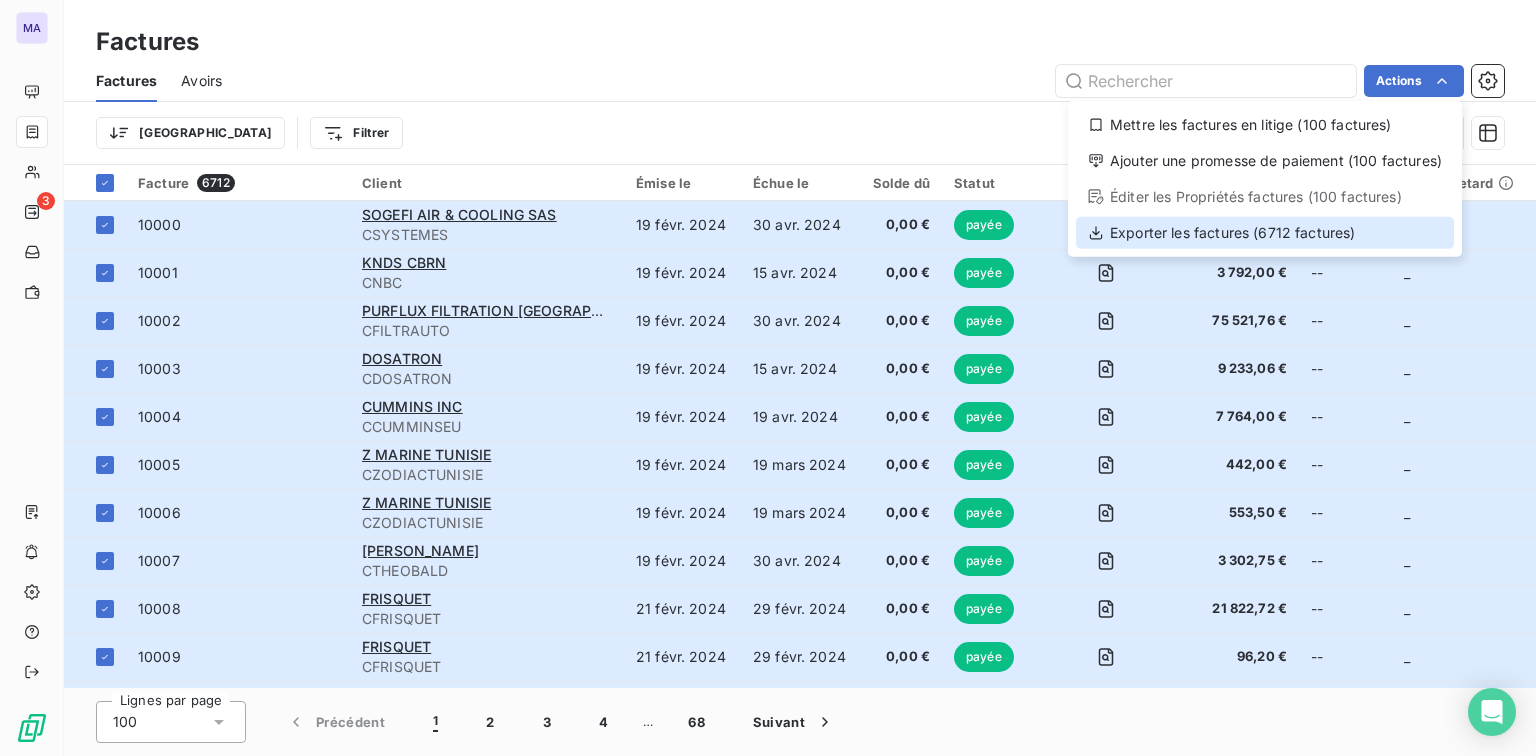 click on "Exporter les factures (6712 factures)" at bounding box center (1265, 233) 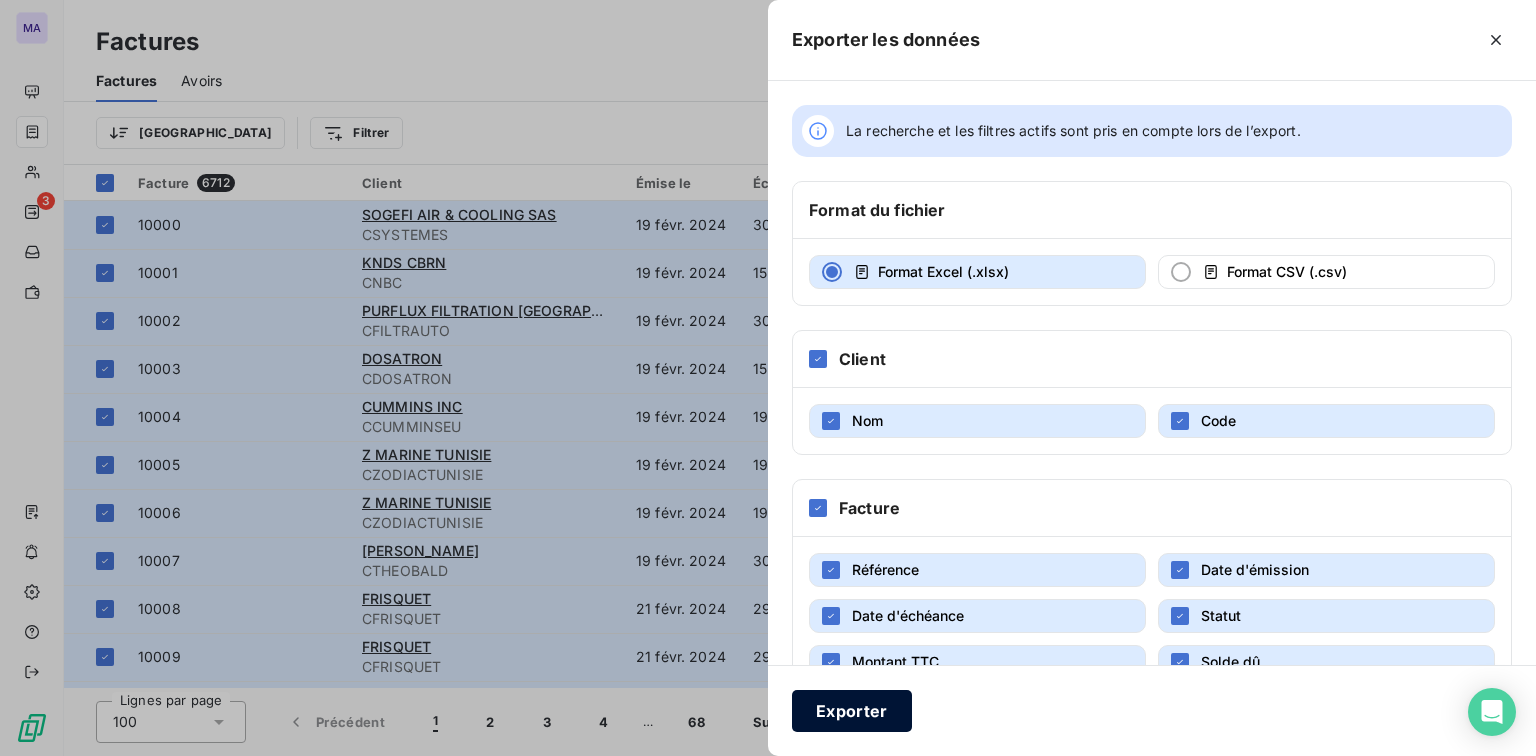 click on "Exporter" at bounding box center (852, 711) 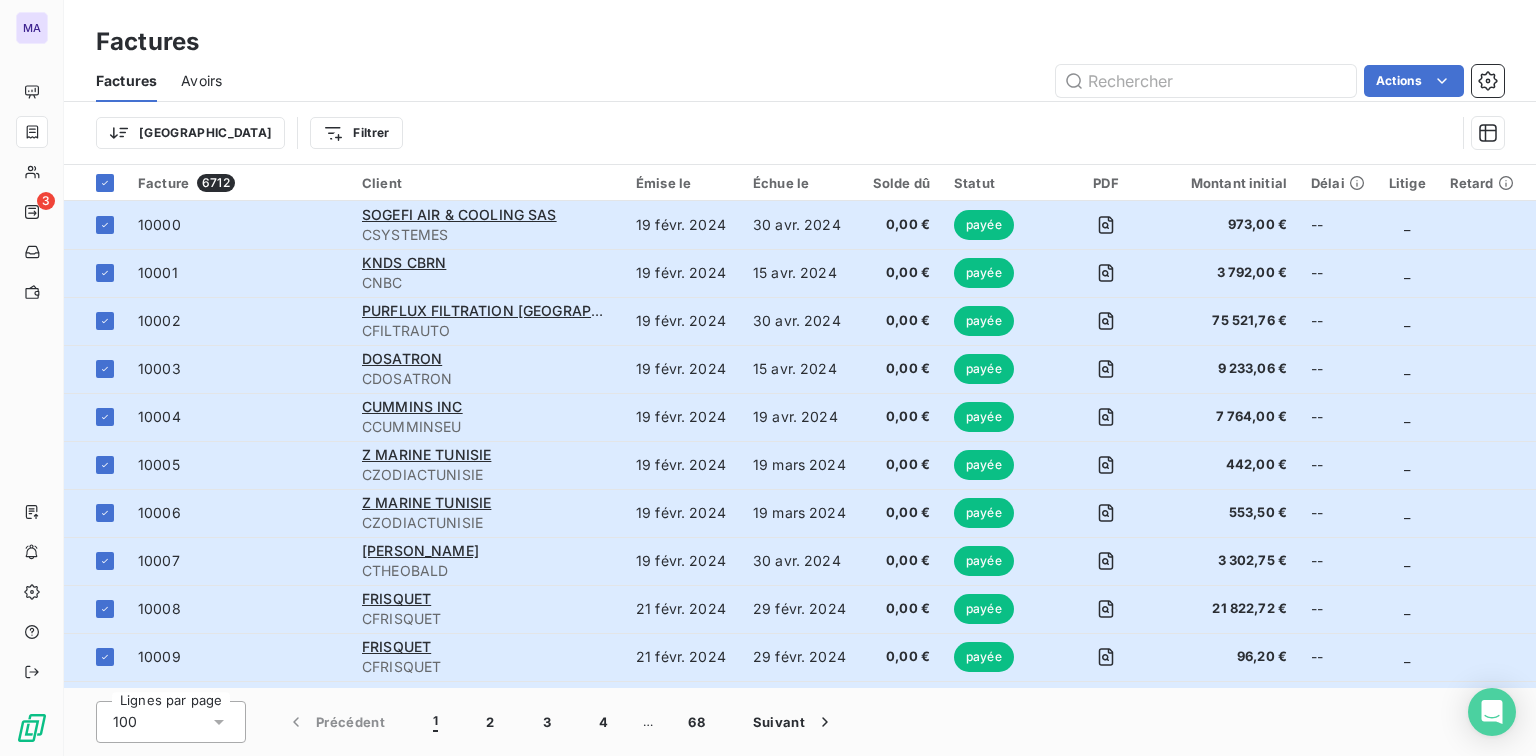 click on "Avoirs" at bounding box center [201, 81] 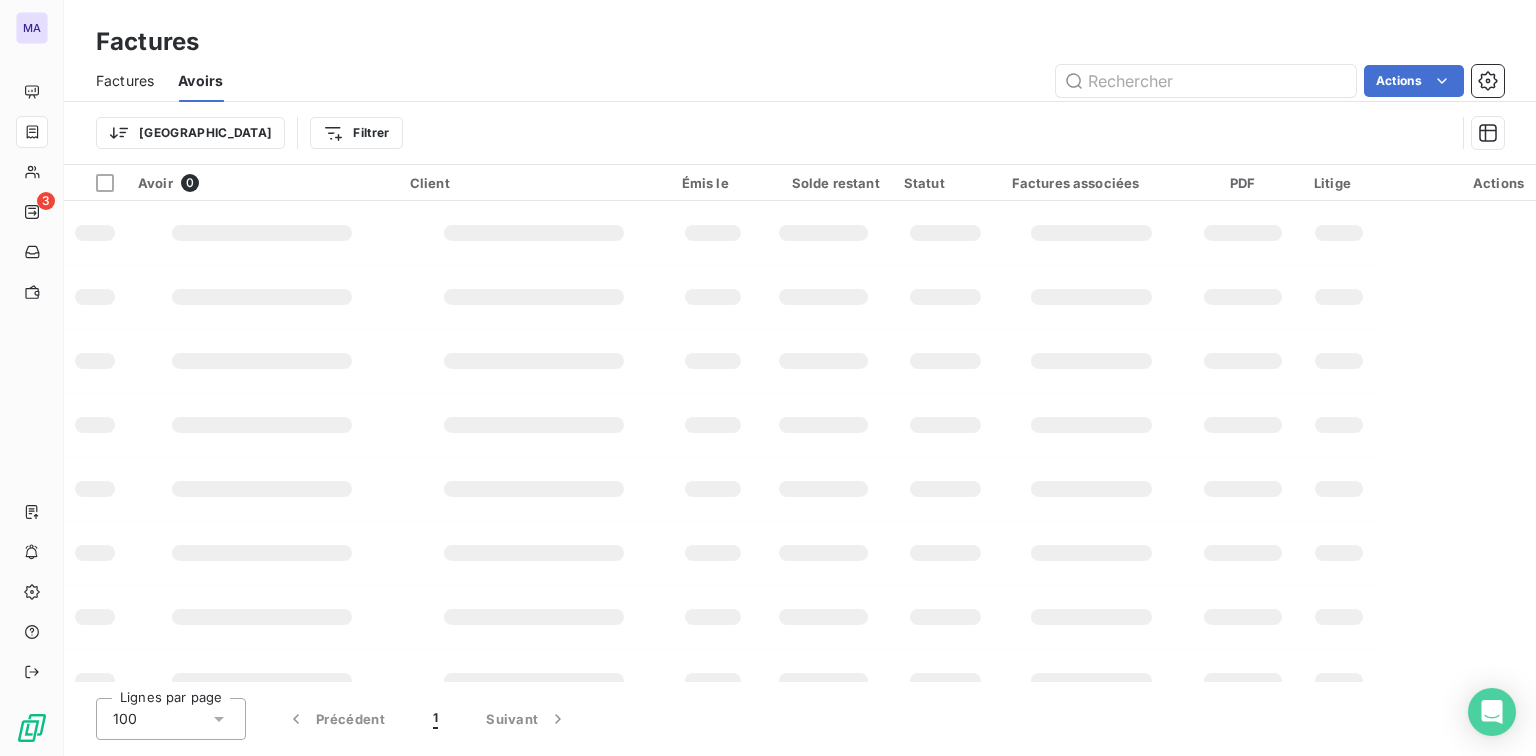 click at bounding box center [105, 183] 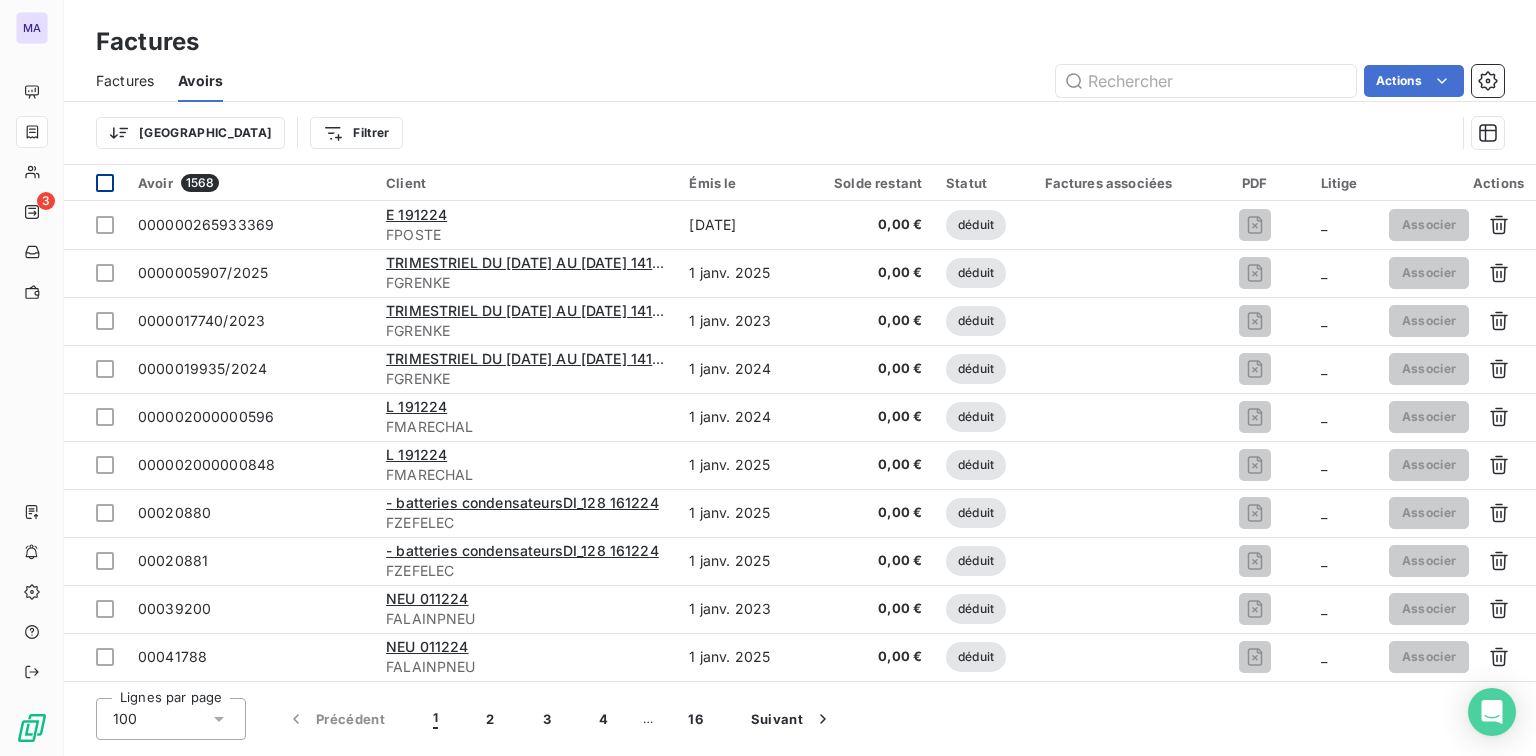 click at bounding box center (105, 183) 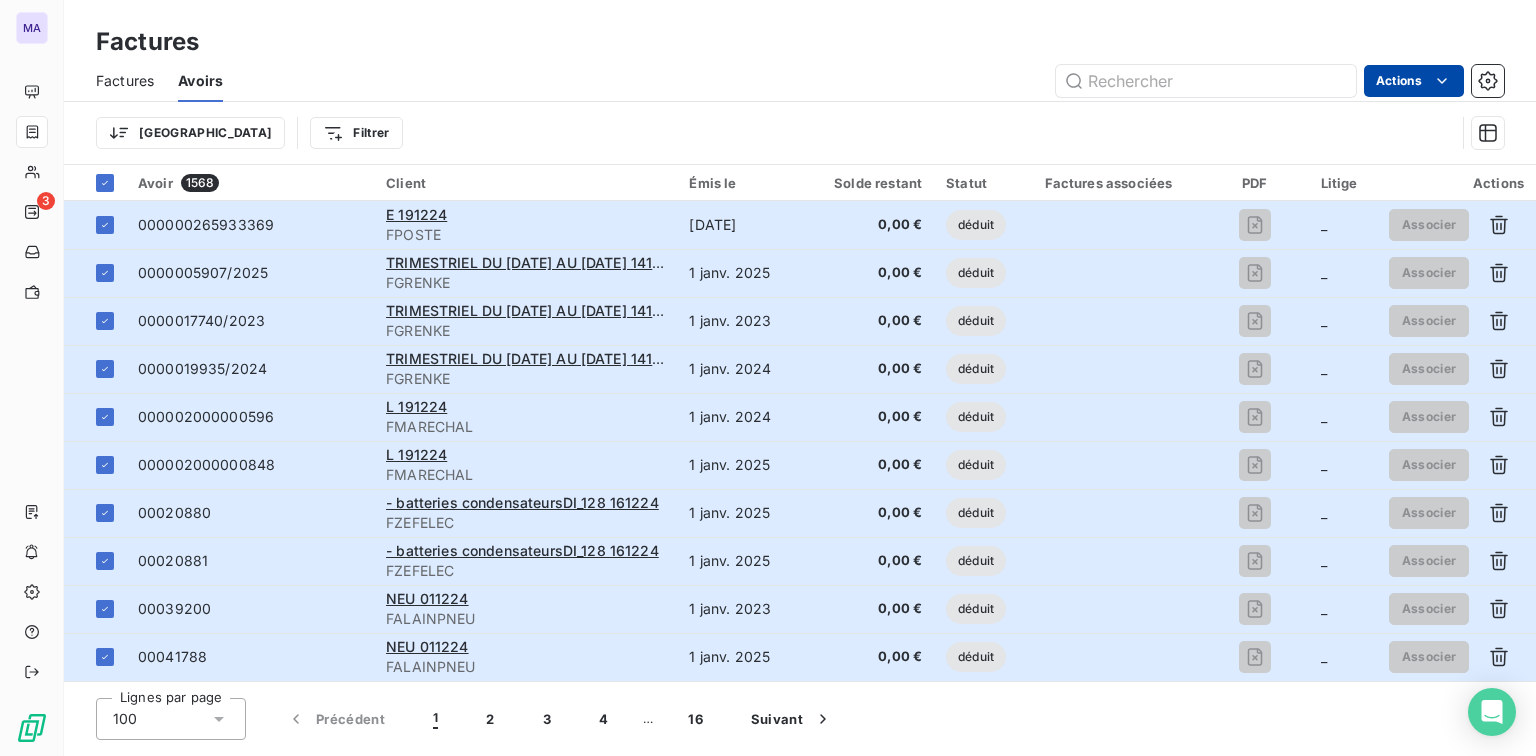 click on "MA 3 Factures Factures Avoirs Actions Trier Filtrer Avoir 1568 Client Émis le Solde restant Statut Factures associées PDF Litige Actions 000000265933369 E 191224 FPOSTE 31 oct. 2022 0,00 € déduit _ Associer 0000005907/2025 TRIMESTRIEL DU 01/01/2025 AU 31/03/2025 141224 FGRENKE 1 janv. 2025 0,00 € déduit _ Associer 0000017740/2023 TRIMESTRIEL DU 01/01/2025 AU 31/03/2025 141224 FGRENKE 1 janv. 2023 0,00 € déduit _ Associer 0000019935/2024 TRIMESTRIEL DU 01/01/2025 AU 31/03/2025 141224 FGRENKE 1 janv. 2024 0,00 € déduit _ Associer 000002000000596 L 191224 FMARECHAL 1 janv. 2024 0,00 € déduit _ Associer 000002000000848 L 191224 FMARECHAL 1 janv. 2025 0,00 € déduit _ Associer 00020880 - batteries condensateursDI_128 161224 FZEFELEC 1 janv. 2025 0,00 € déduit _ Associer 00020881 - batteries condensateursDI_128 161224 FZEFELEC 1 janv. 2025 0,00 € déduit _ Associer 00039200 NEU 011224 FALAINPNEU 1 janv. 2023 0,00 € déduit _ Associer 00041788 NEU 011224 FALAINPNEU" at bounding box center (768, 378) 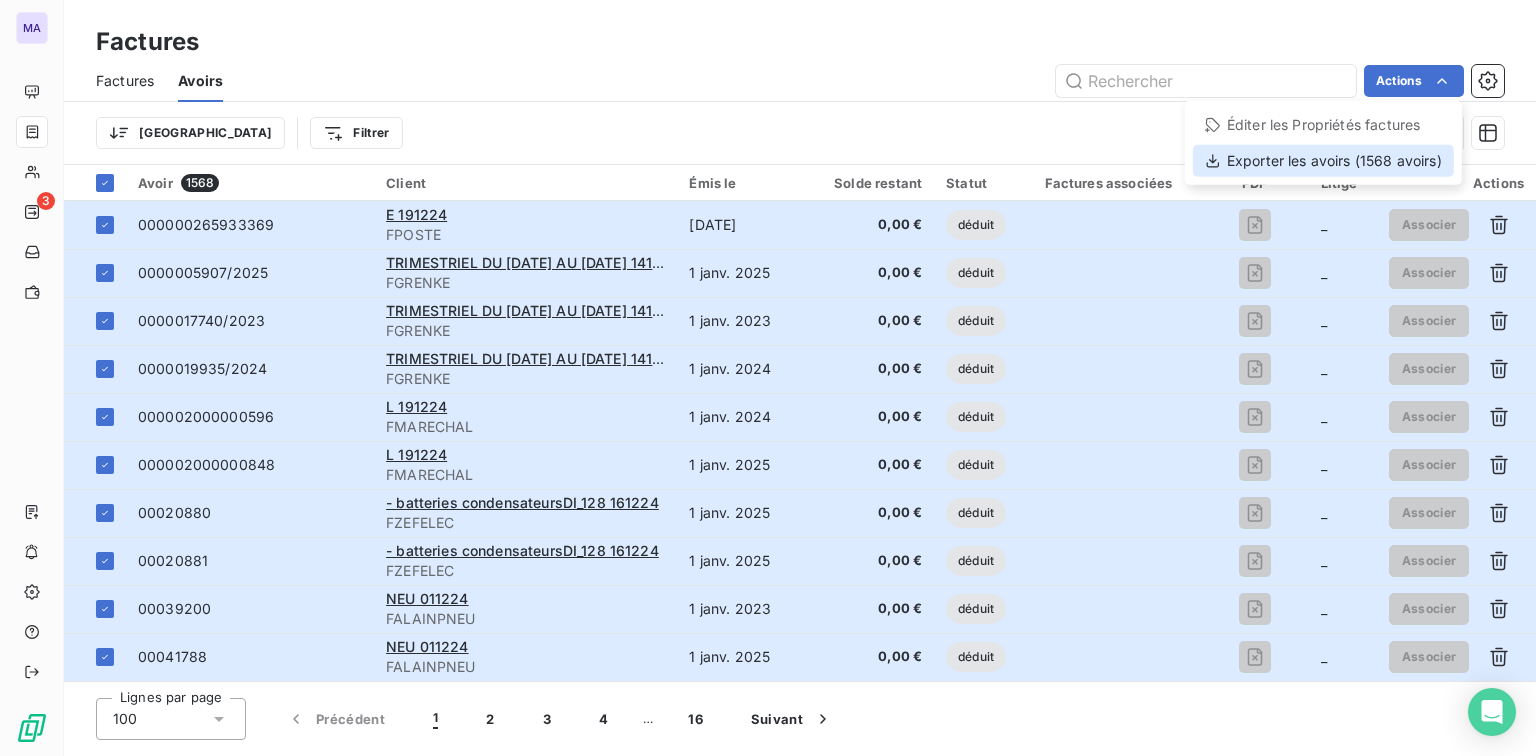 click on "Exporter les avoirs (1568 avoirs)" at bounding box center [1323, 161] 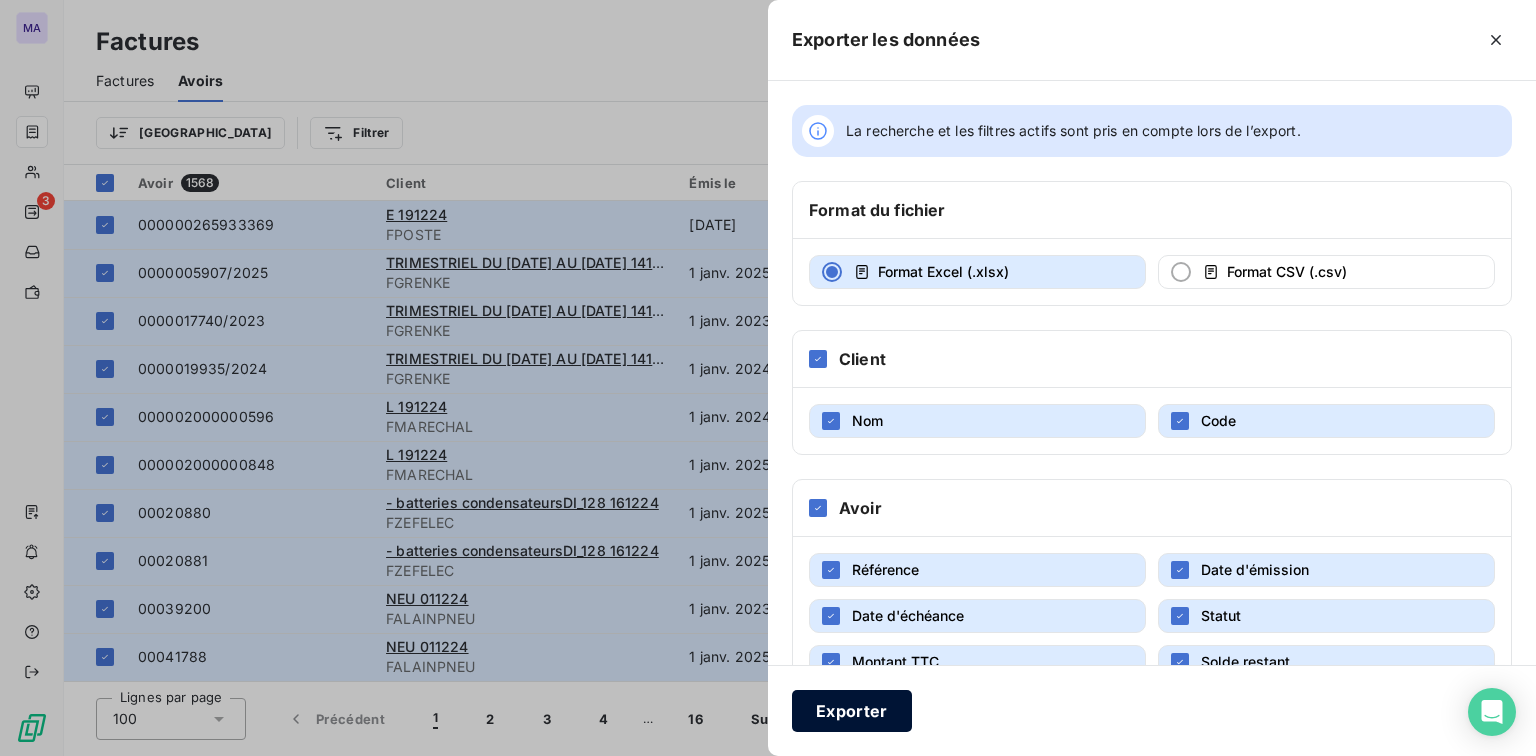 click on "Exporter" at bounding box center (852, 711) 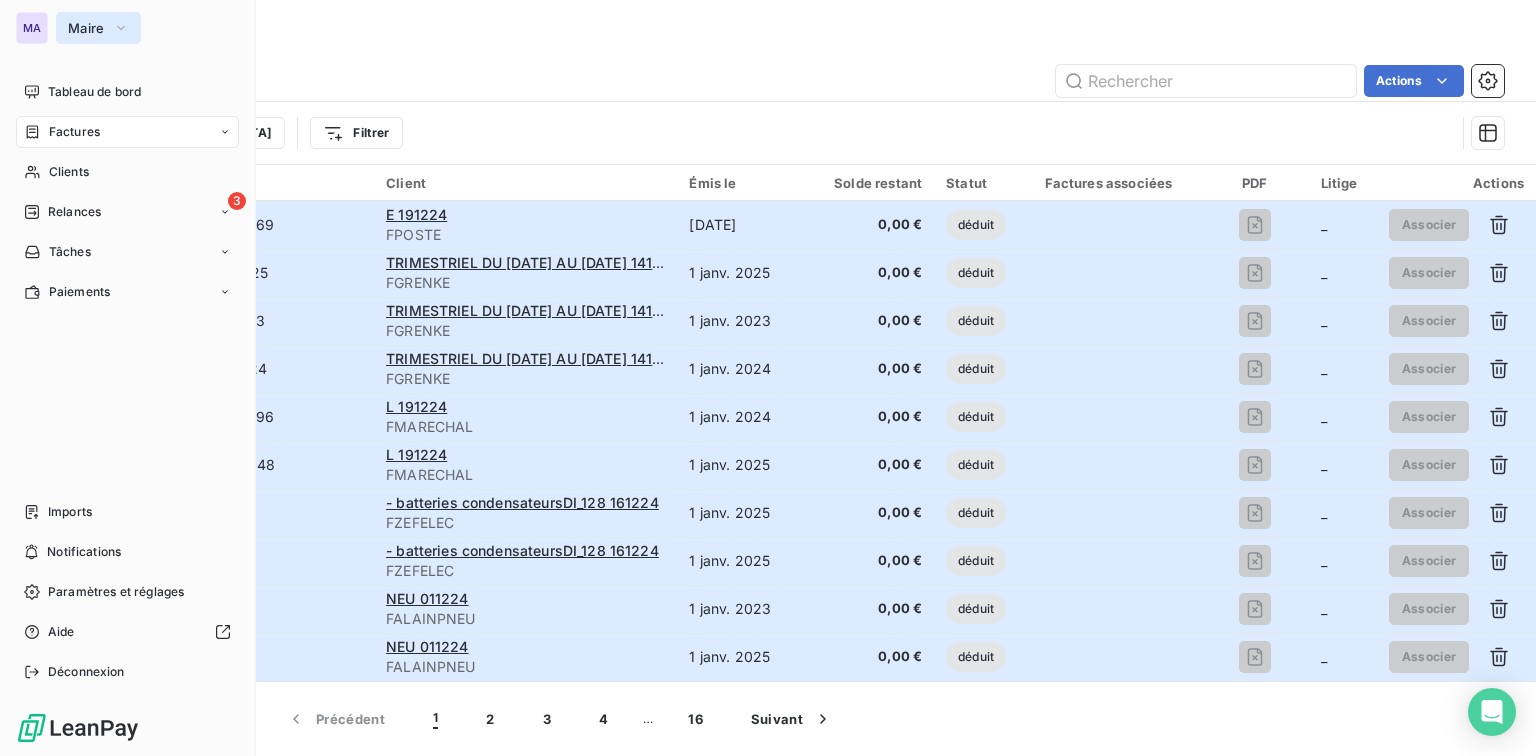 click on "Maire" at bounding box center (86, 28) 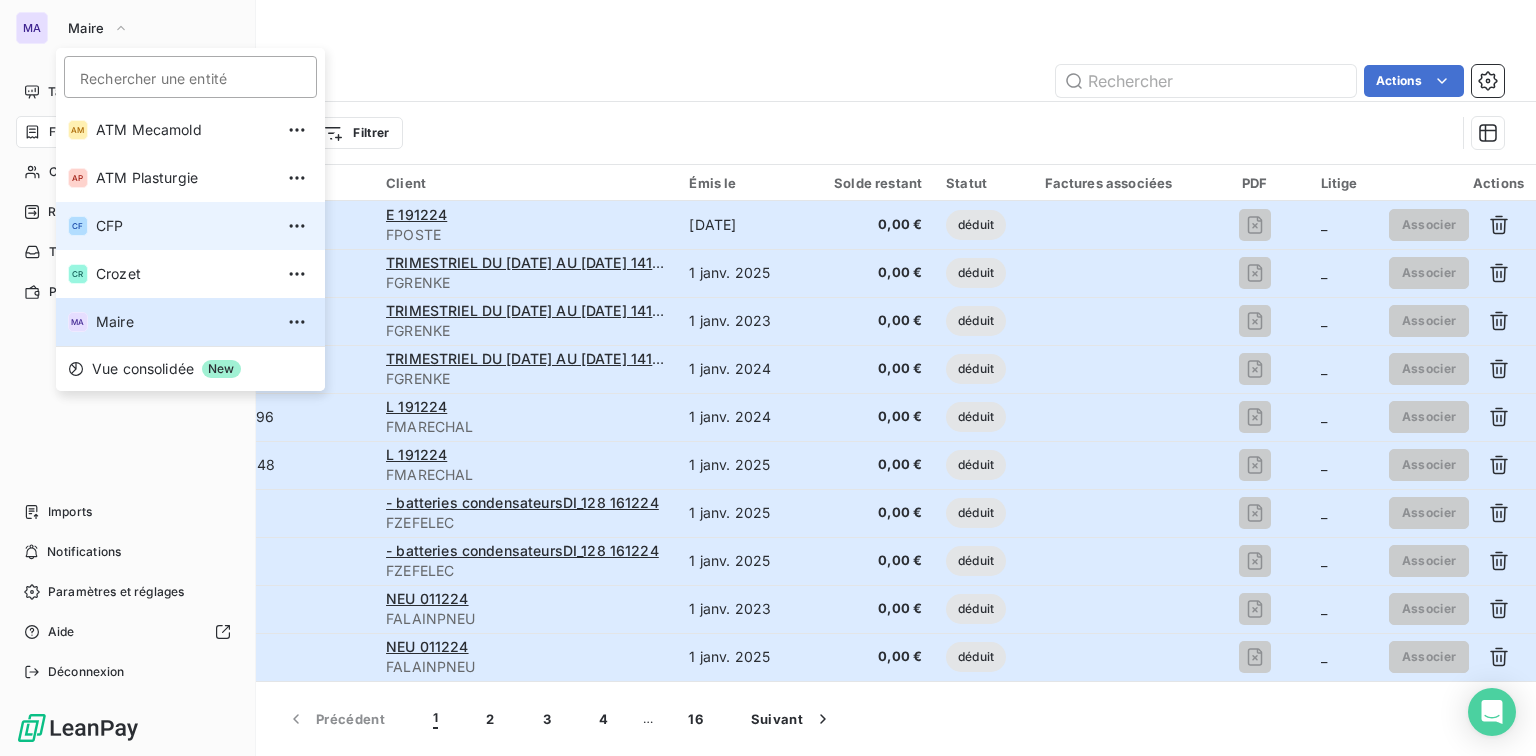 click on "CF CFP" at bounding box center (190, 226) 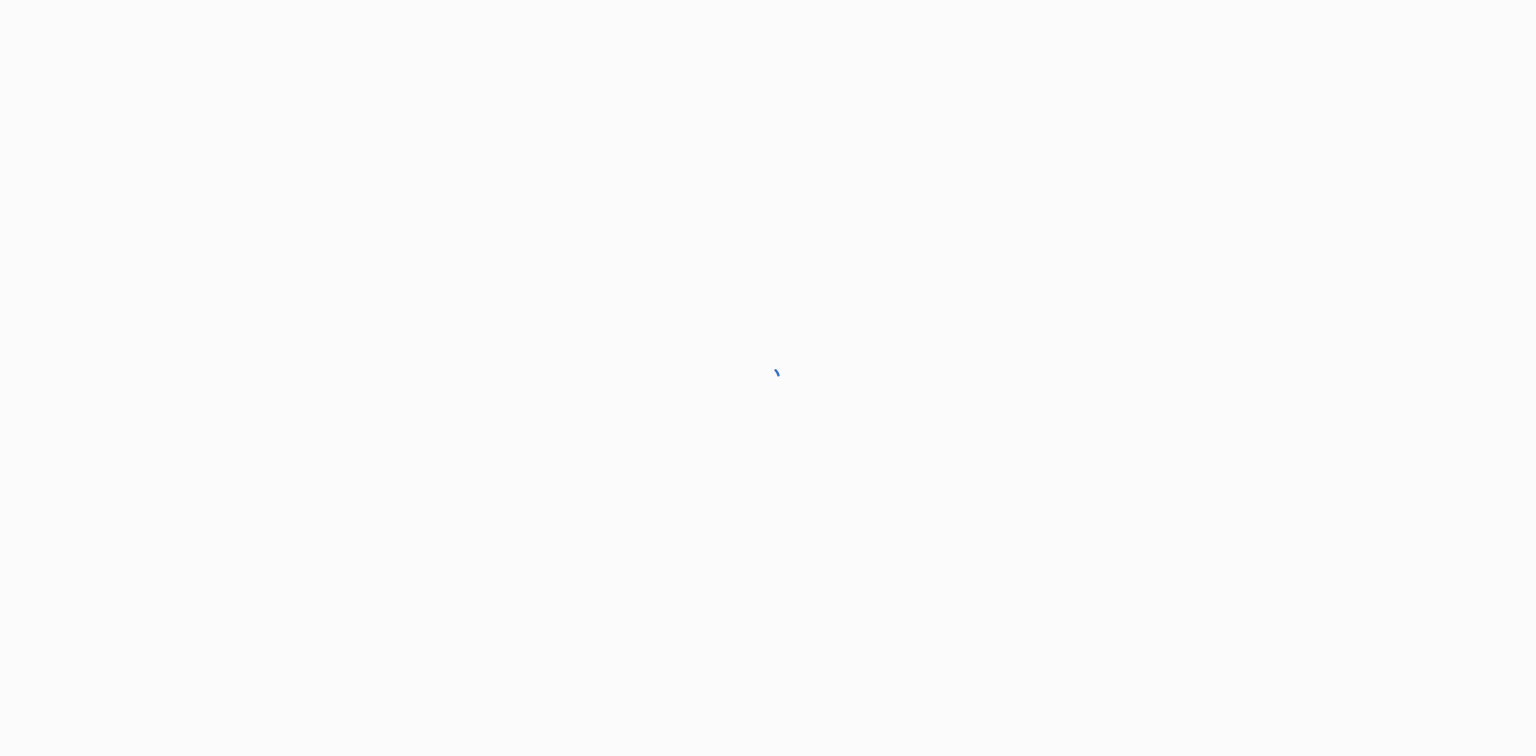 scroll, scrollTop: 0, scrollLeft: 0, axis: both 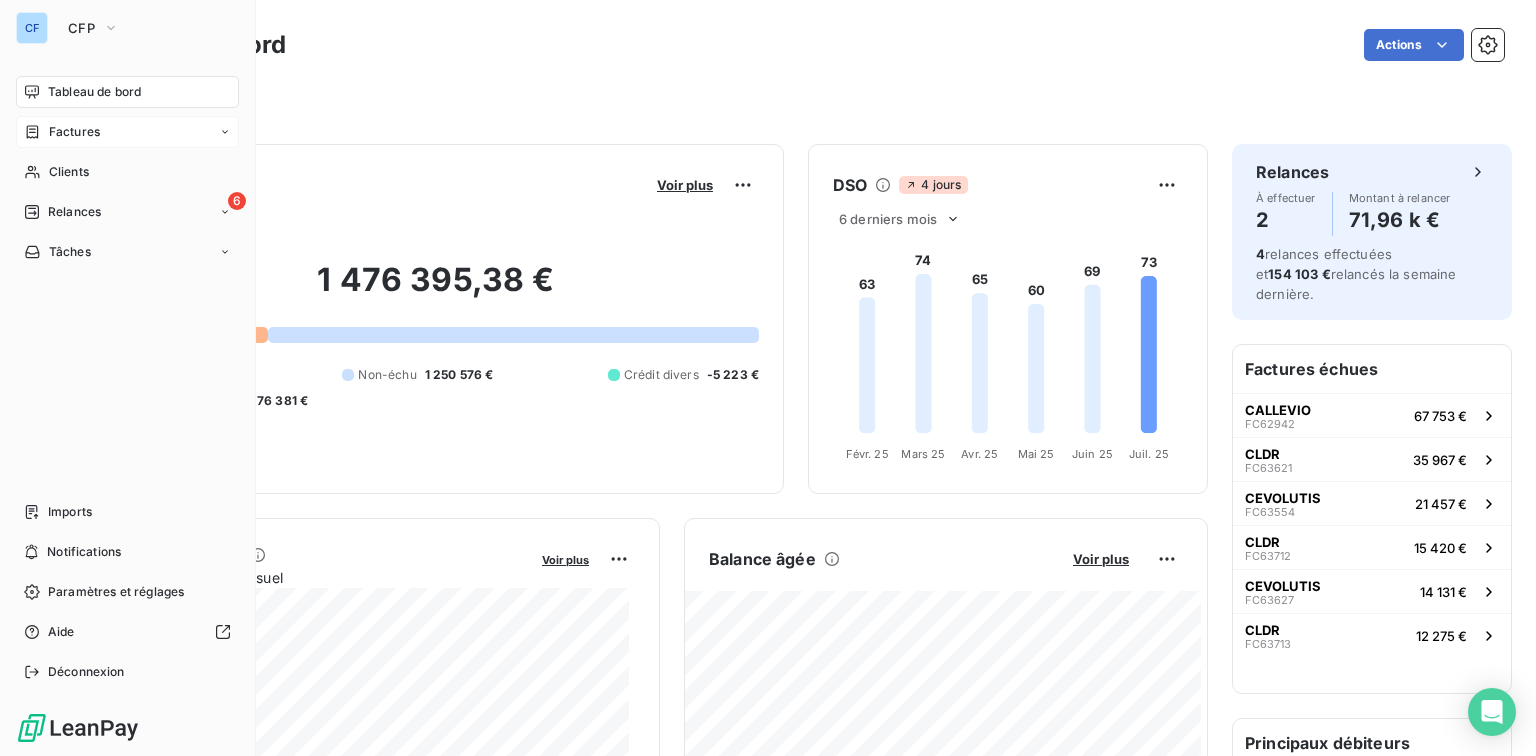 click on "Factures" at bounding box center (127, 132) 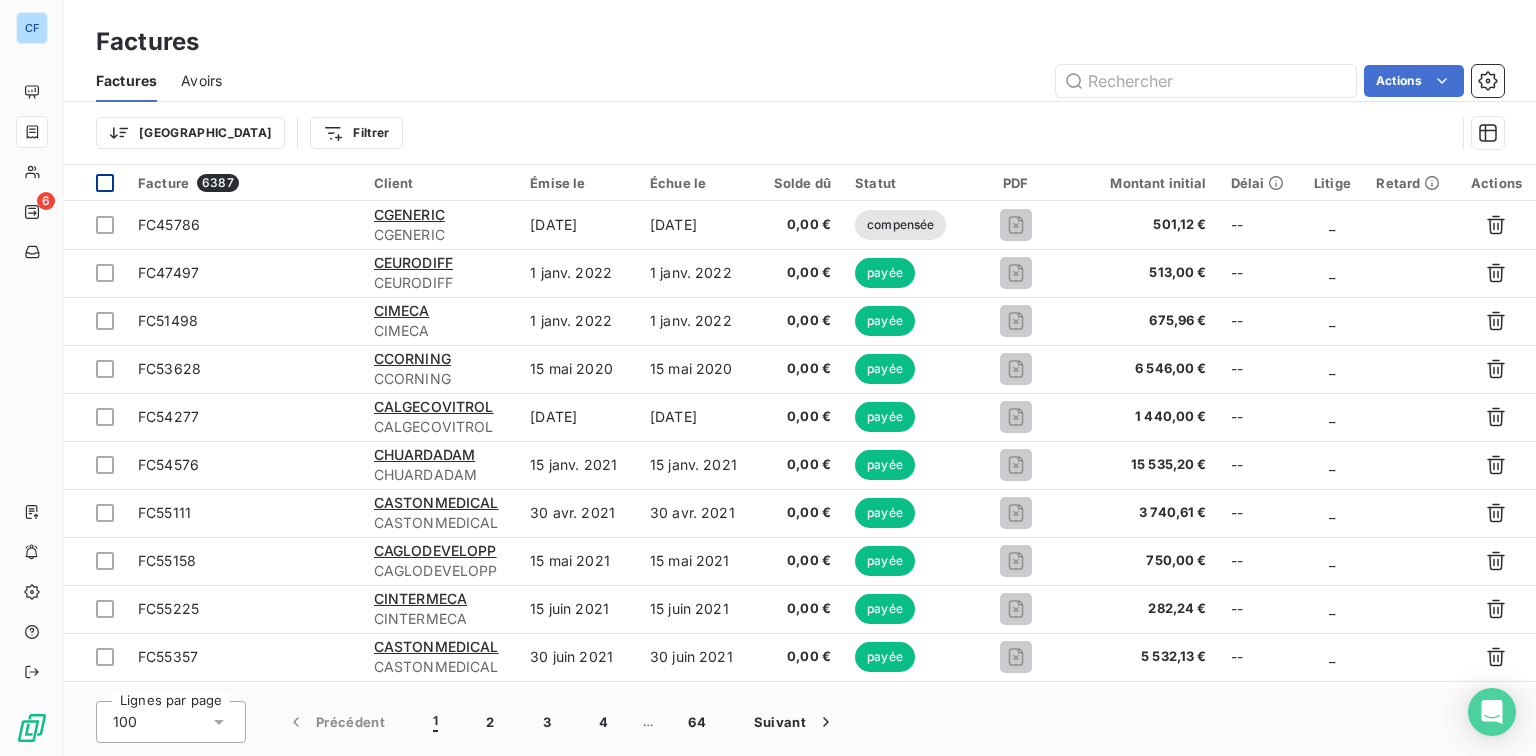 click at bounding box center [105, 183] 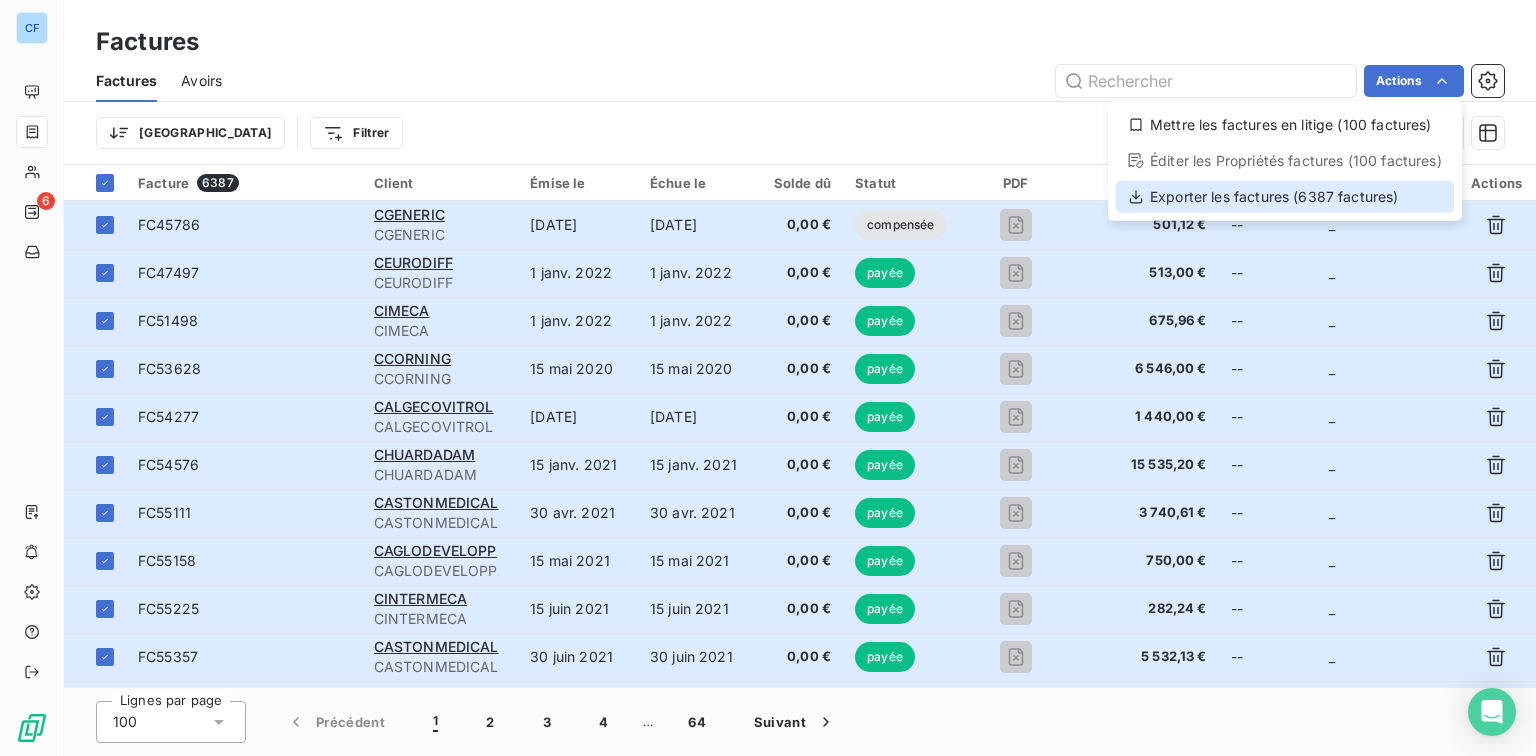 click on "Exporter les factures (6387 factures)" at bounding box center (1285, 197) 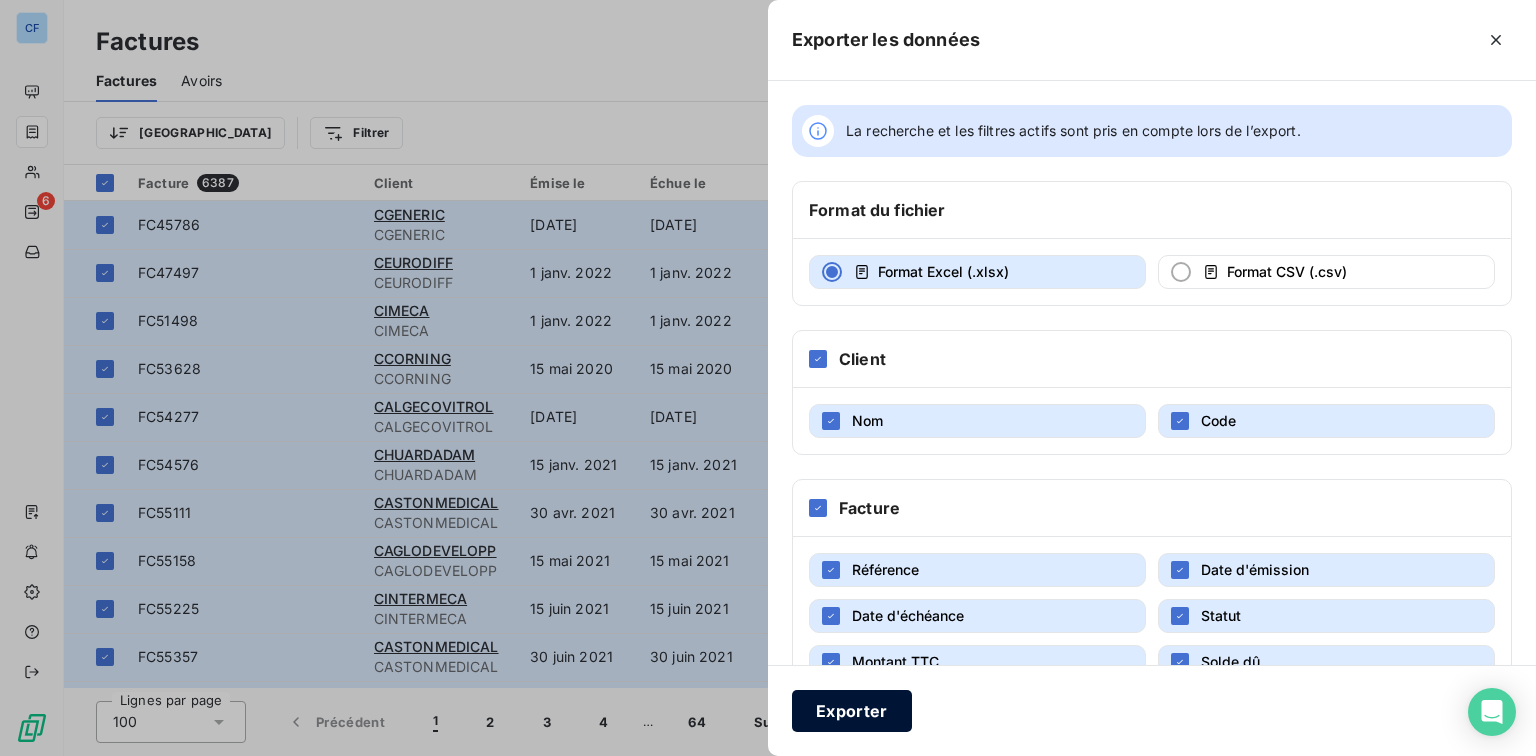 click on "Exporter" at bounding box center (852, 711) 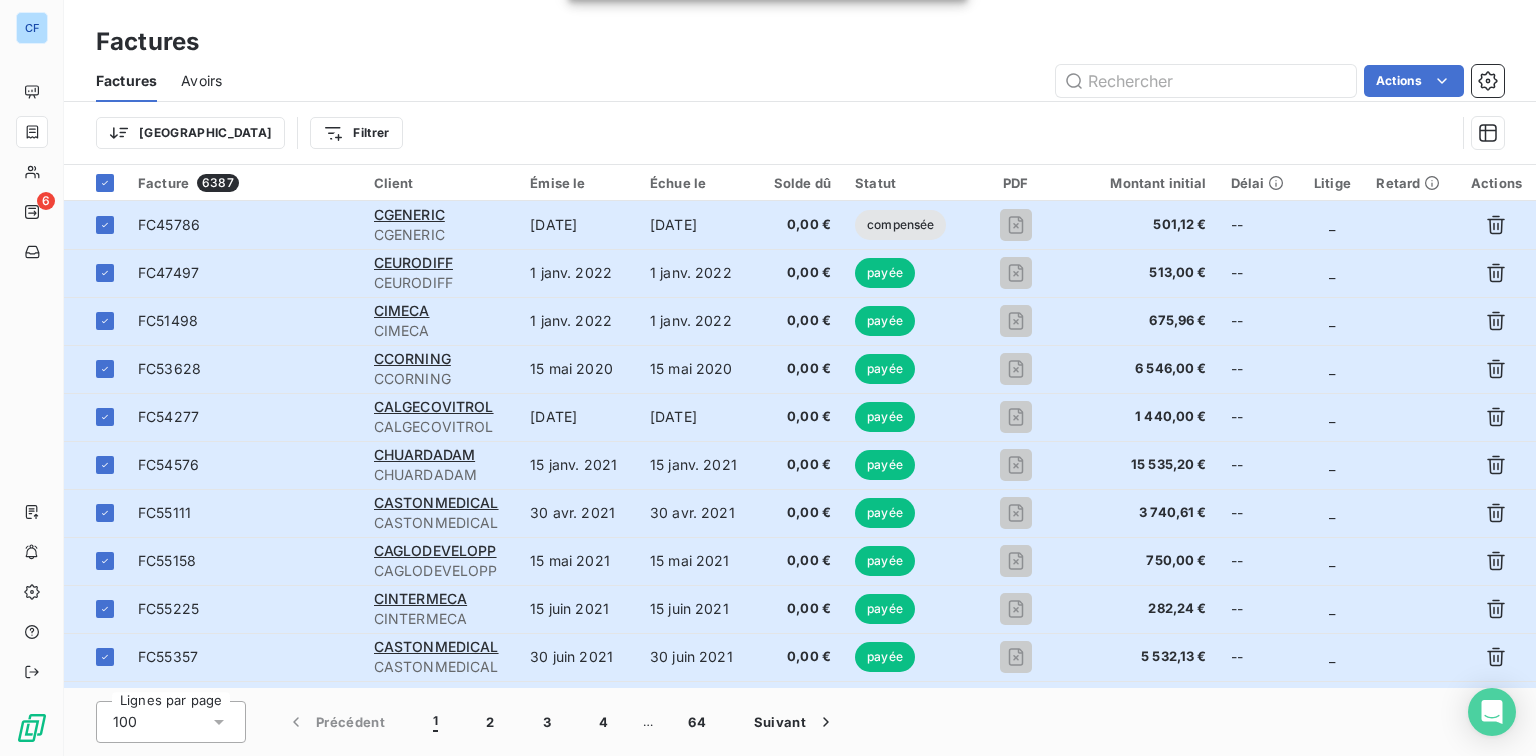 click on "Avoirs" at bounding box center (201, 81) 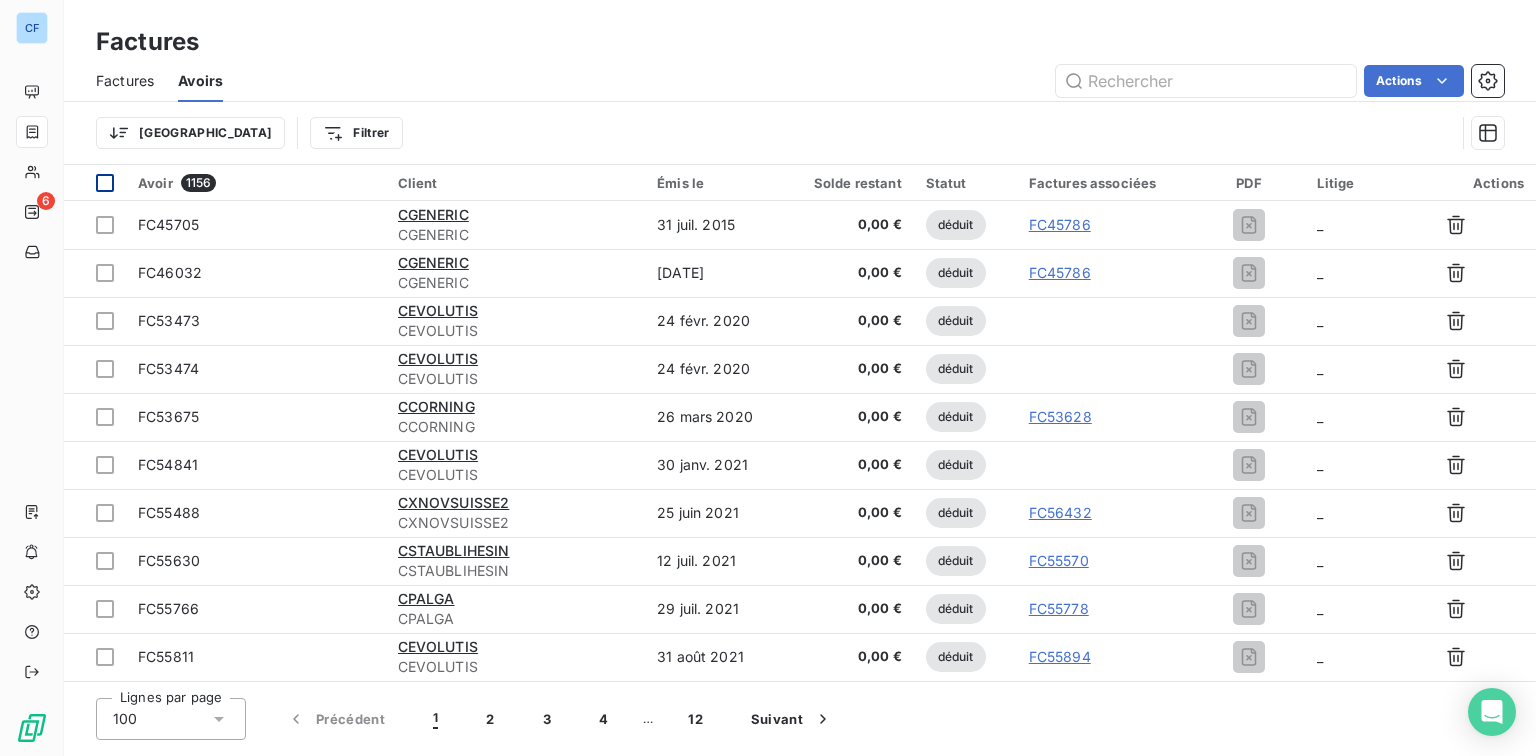 click at bounding box center [105, 183] 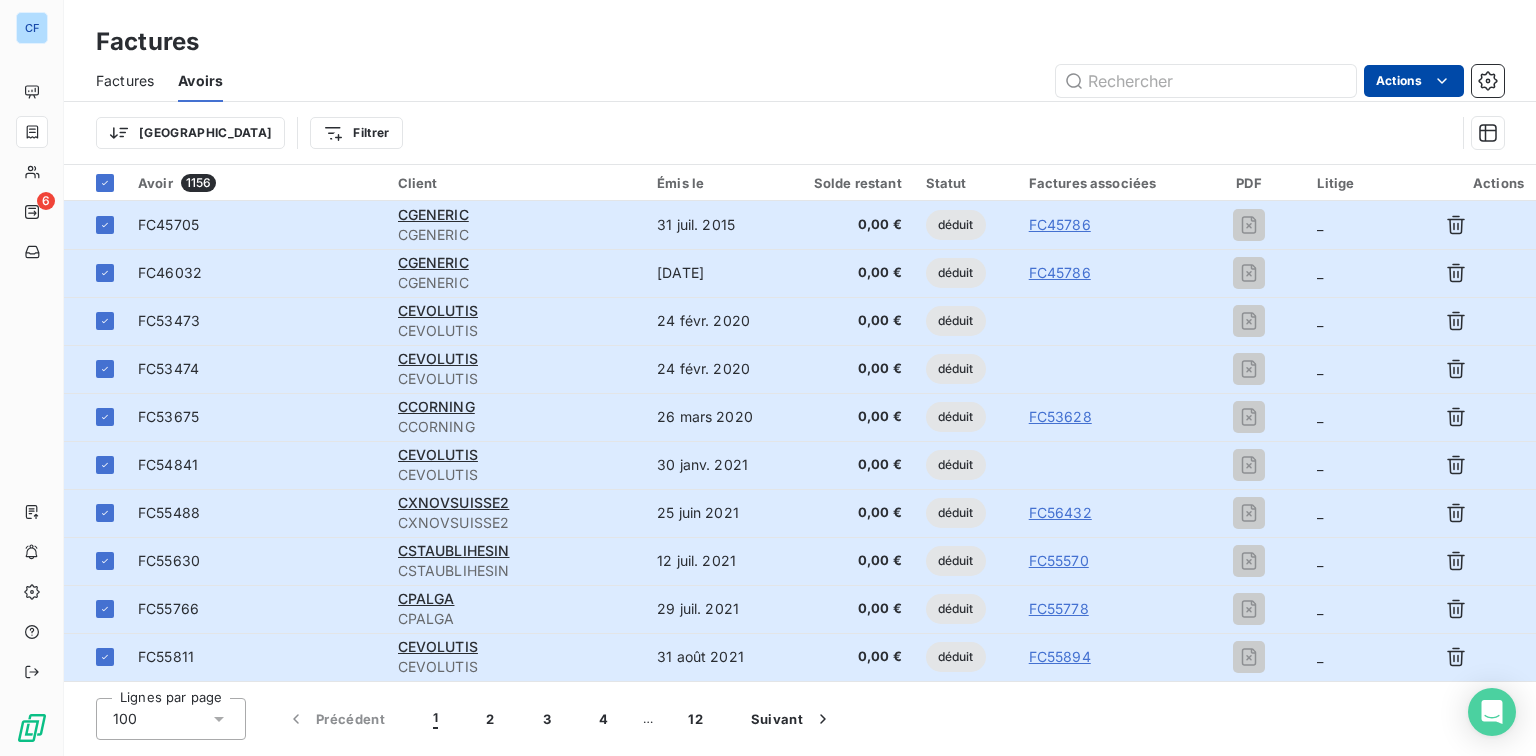 click on "CF 6 Factures Factures Avoirs Actions Trier Filtrer Avoir 1156 Client Émis le Solde restant Statut Factures associées PDF Litige Actions FC45705 CGENERIC CGENERIC 31 juil. 2015 0,00 € déduit FC45786 _ FC46032 CGENERIC CGENERIC 31 oct. 2015 0,00 € déduit FC45786 _ FC53473 CEVOLUTIS CEVOLUTIS 24 févr. 2020 0,00 € déduit _ FC53474 CEVOLUTIS CEVOLUTIS 24 févr. 2020 0,00 € déduit _ FC53675 CCORNING CCORNING 26 mars 2020 0,00 € déduit FC53628 _ FC54841 CEVOLUTIS CEVOLUTIS 30 janv. 2021 0,00 € déduit _ FC55488 CXNOVSUISSE2 CXNOVSUISSE2 25 juin 2021 0,00 € déduit FC56432 _ FC55630 CSTAUBLIHESIN CSTAUBLIHESIN 12 juil. 2021 0,00 € déduit FC55570 _ FC55766 CPALGA CPALGA 29 juil. 2021 0,00 € déduit FC55778 _ FC55811 CEVOLUTIS CEVOLUTIS 31 août 2021 0,00 € déduit FC55894 _ FC56137 CEVOLUTIS CEVOLUTIS 29 oct. 2021 0,00 € déduit FC55894 _ FC56144 CEVOLUTIS CEVOLUTIS 29 oct. 2021 0,00 € déduit FC55894 _ FC56148 CEVOLUTIS CEVOLUTIS 29 oct. 2021 0,00 € _" at bounding box center [768, 378] 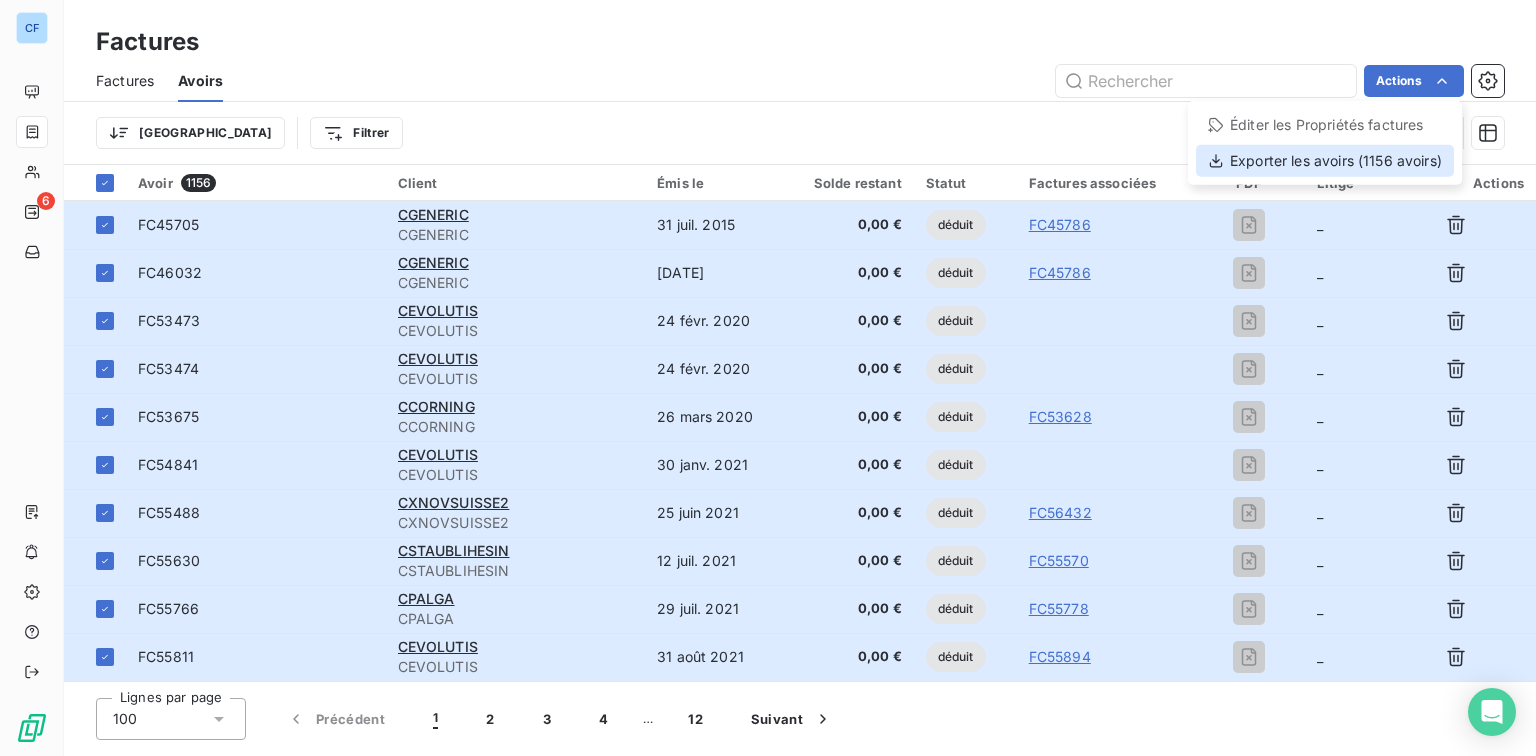 click on "Exporter les avoirs (1156 avoirs)" at bounding box center [1325, 161] 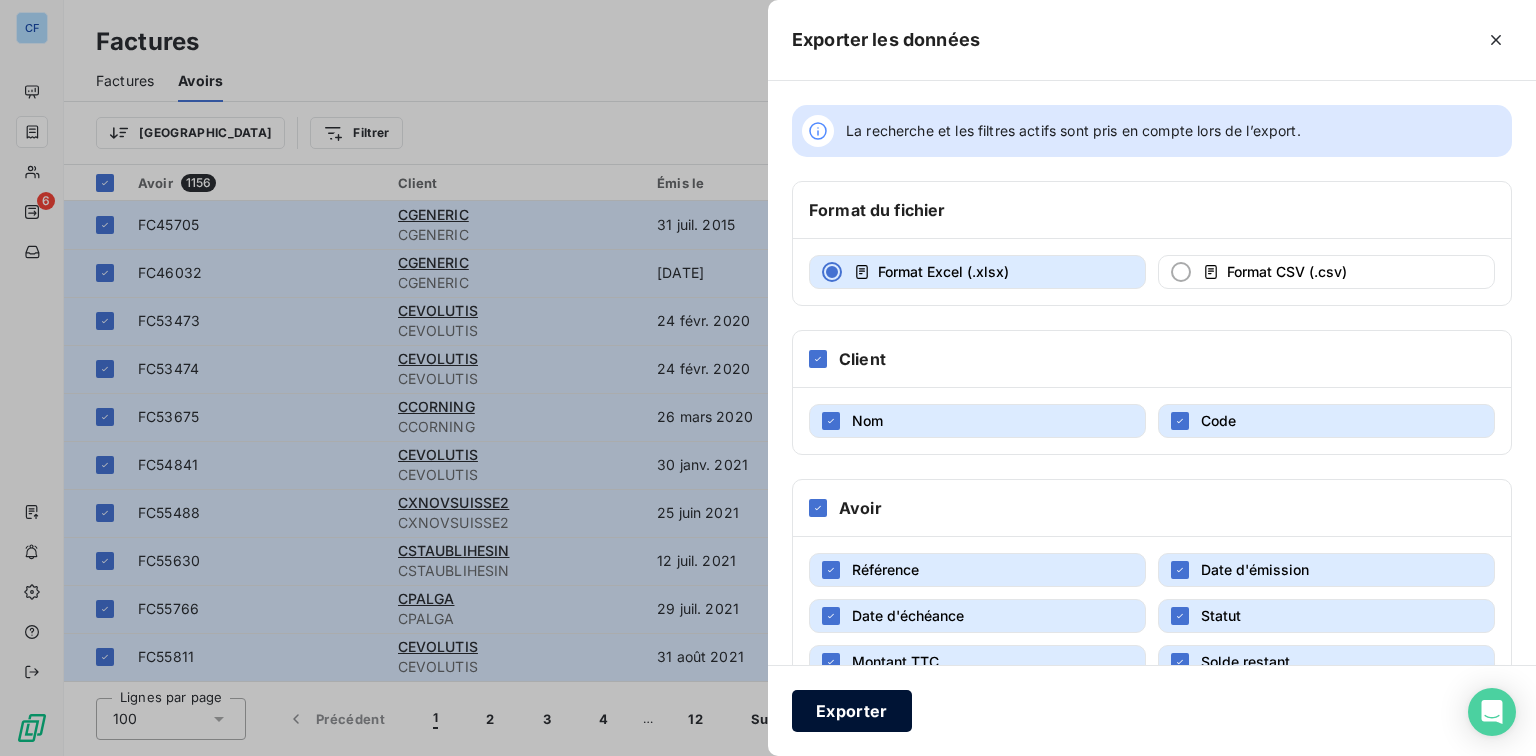 click on "Exporter" at bounding box center (852, 711) 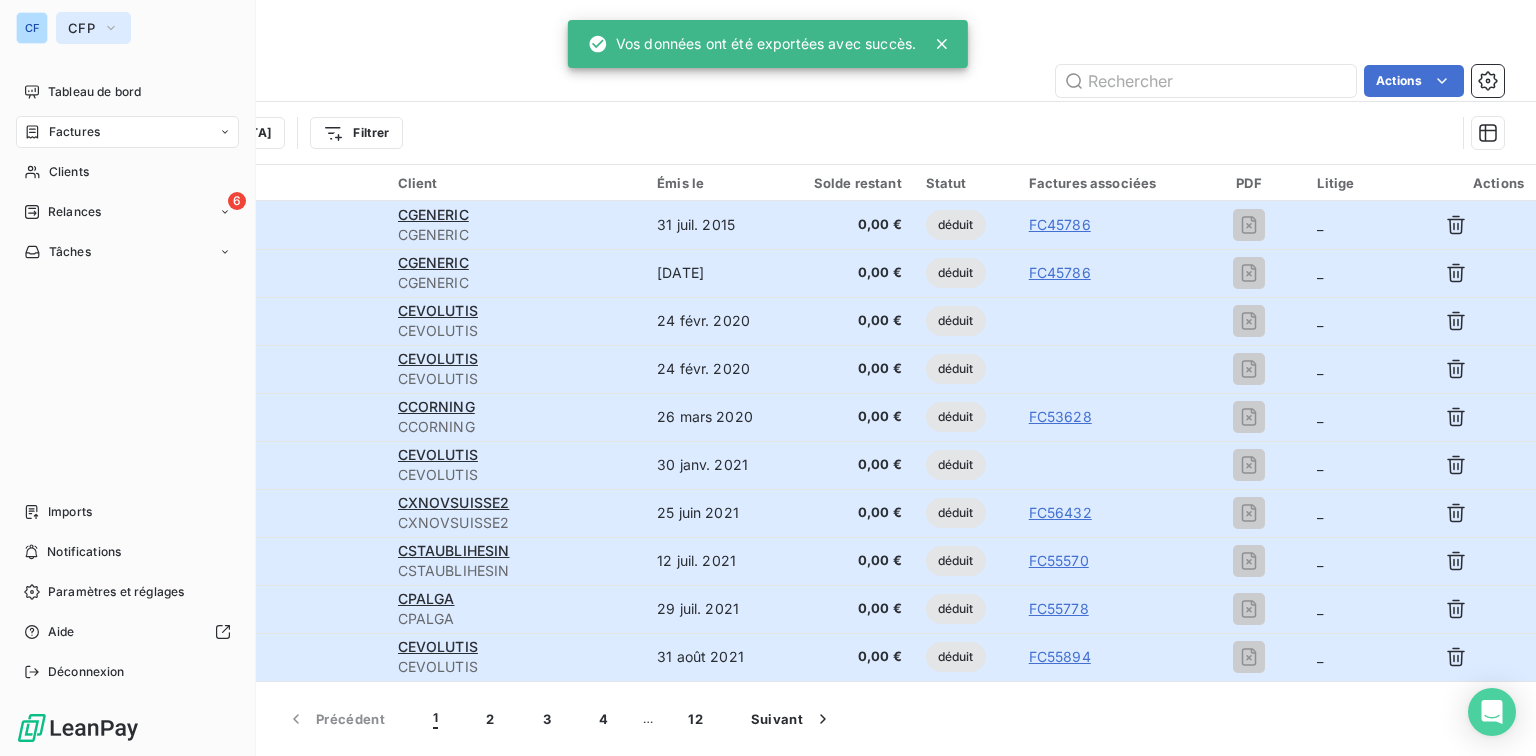 click on "CFP" at bounding box center [93, 28] 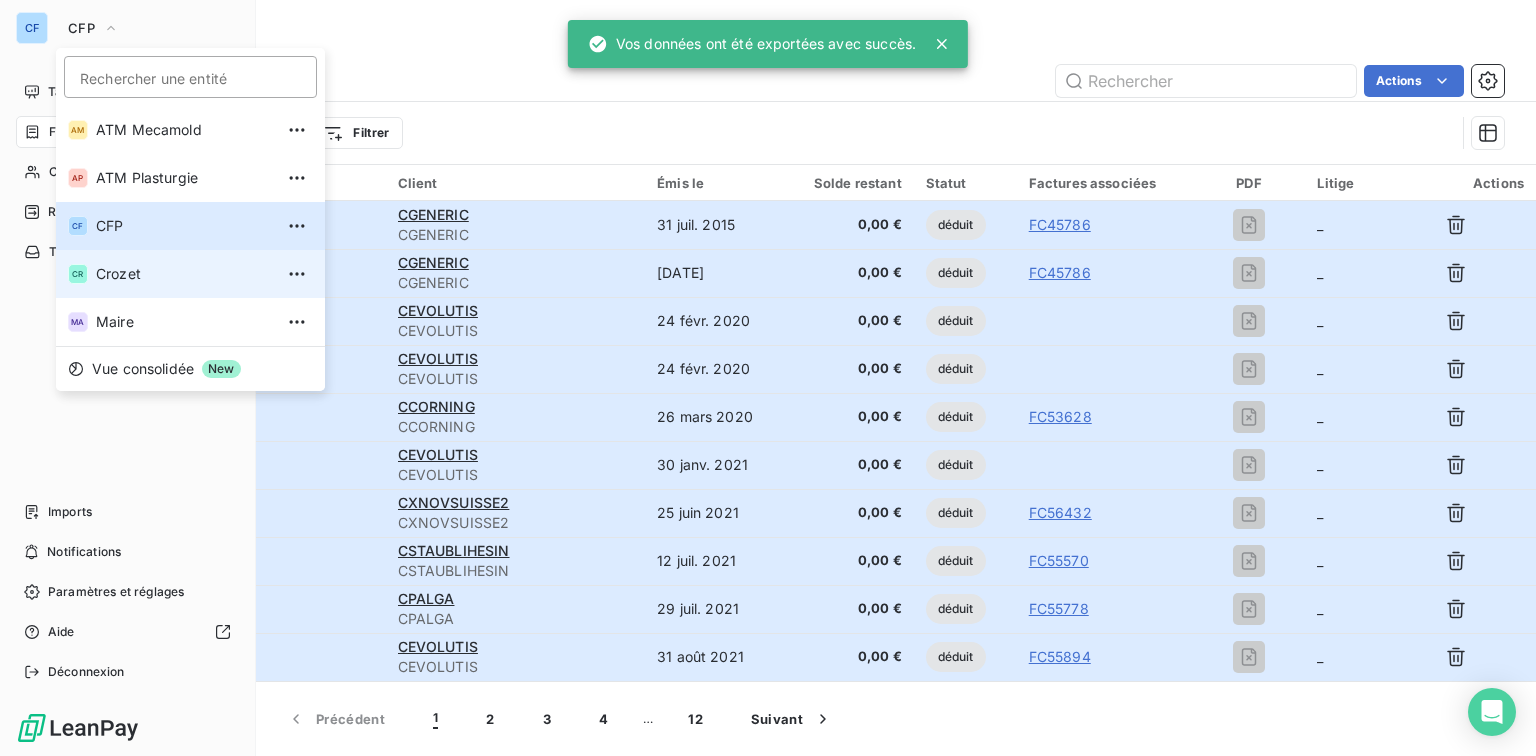 click on "Crozet" at bounding box center [184, 274] 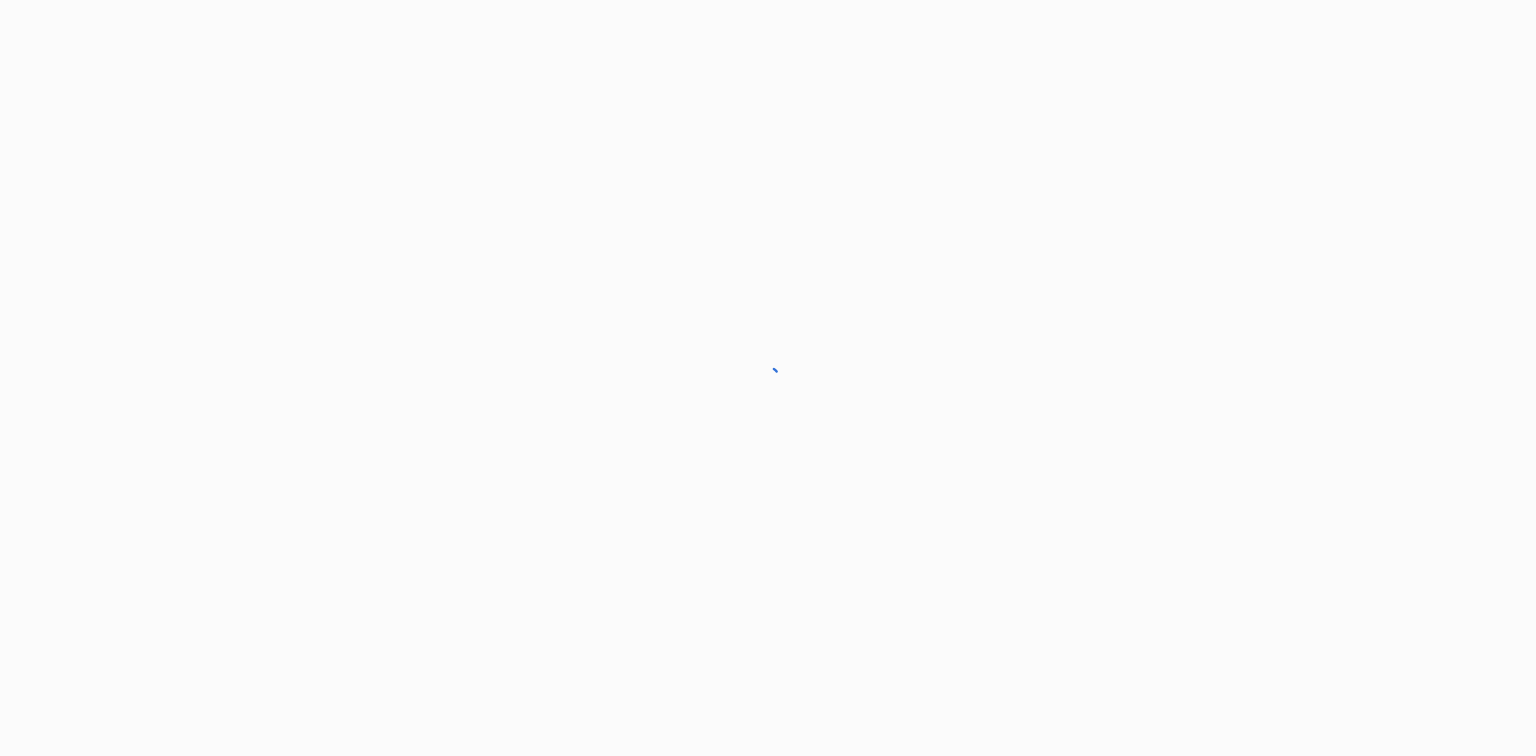 scroll, scrollTop: 0, scrollLeft: 0, axis: both 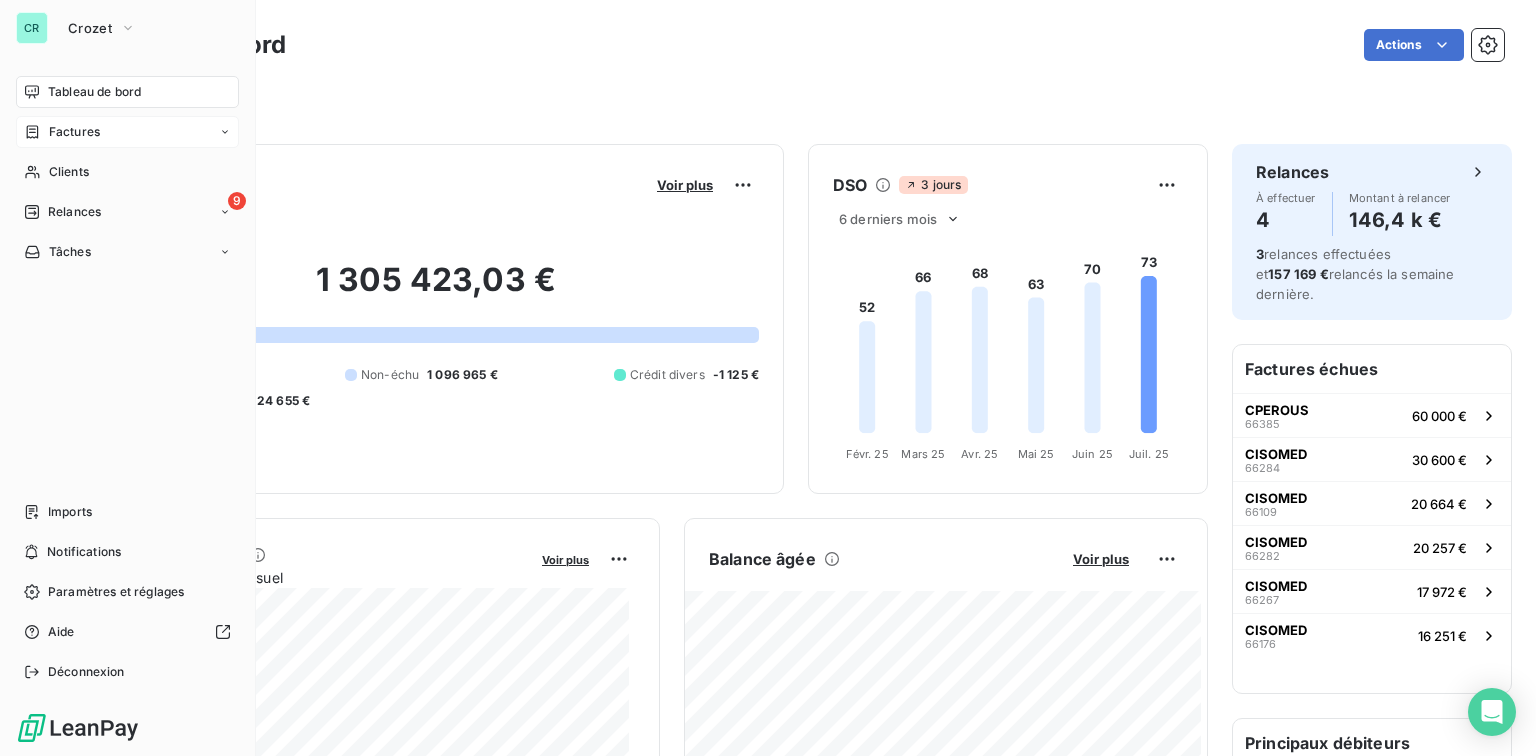 click on "Factures" at bounding box center (127, 132) 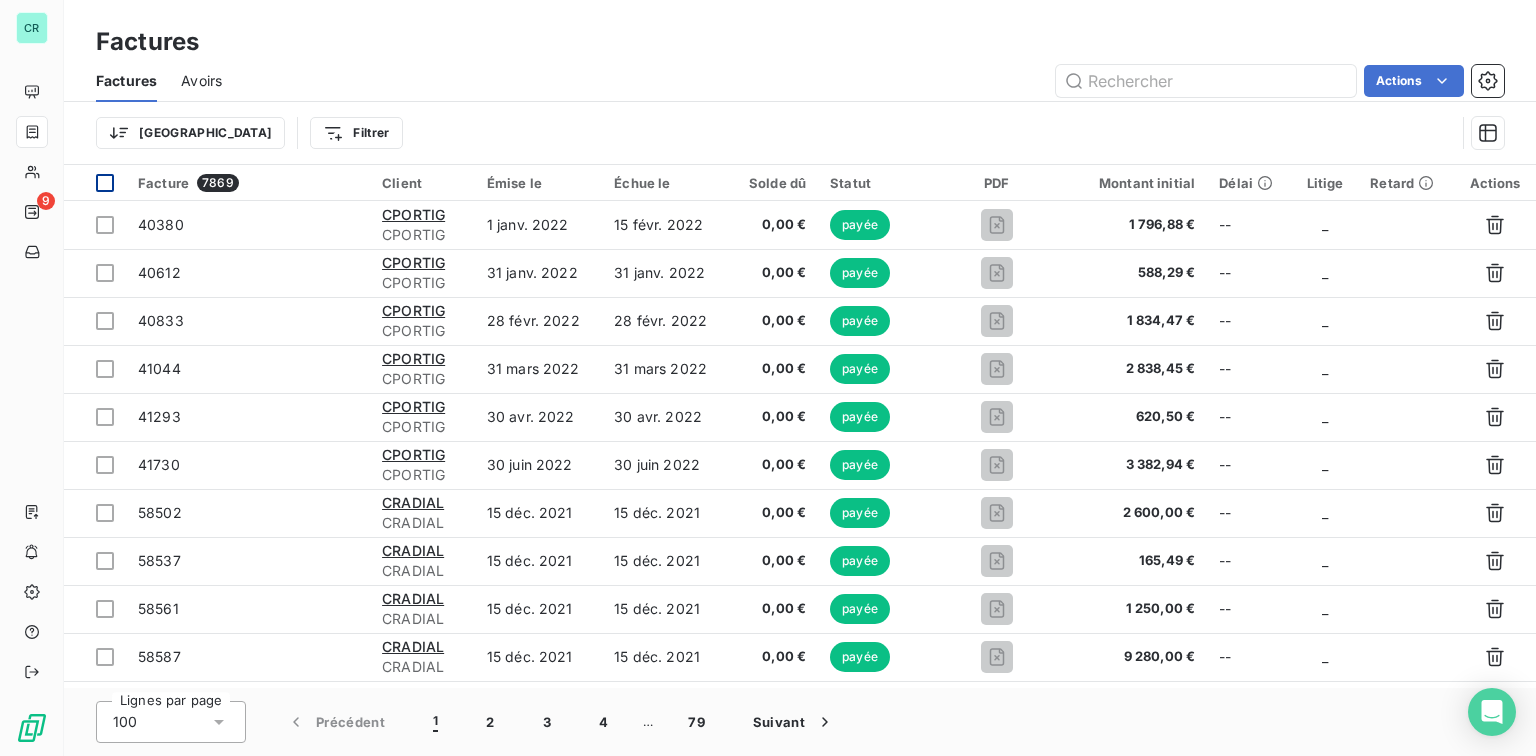 click at bounding box center [105, 183] 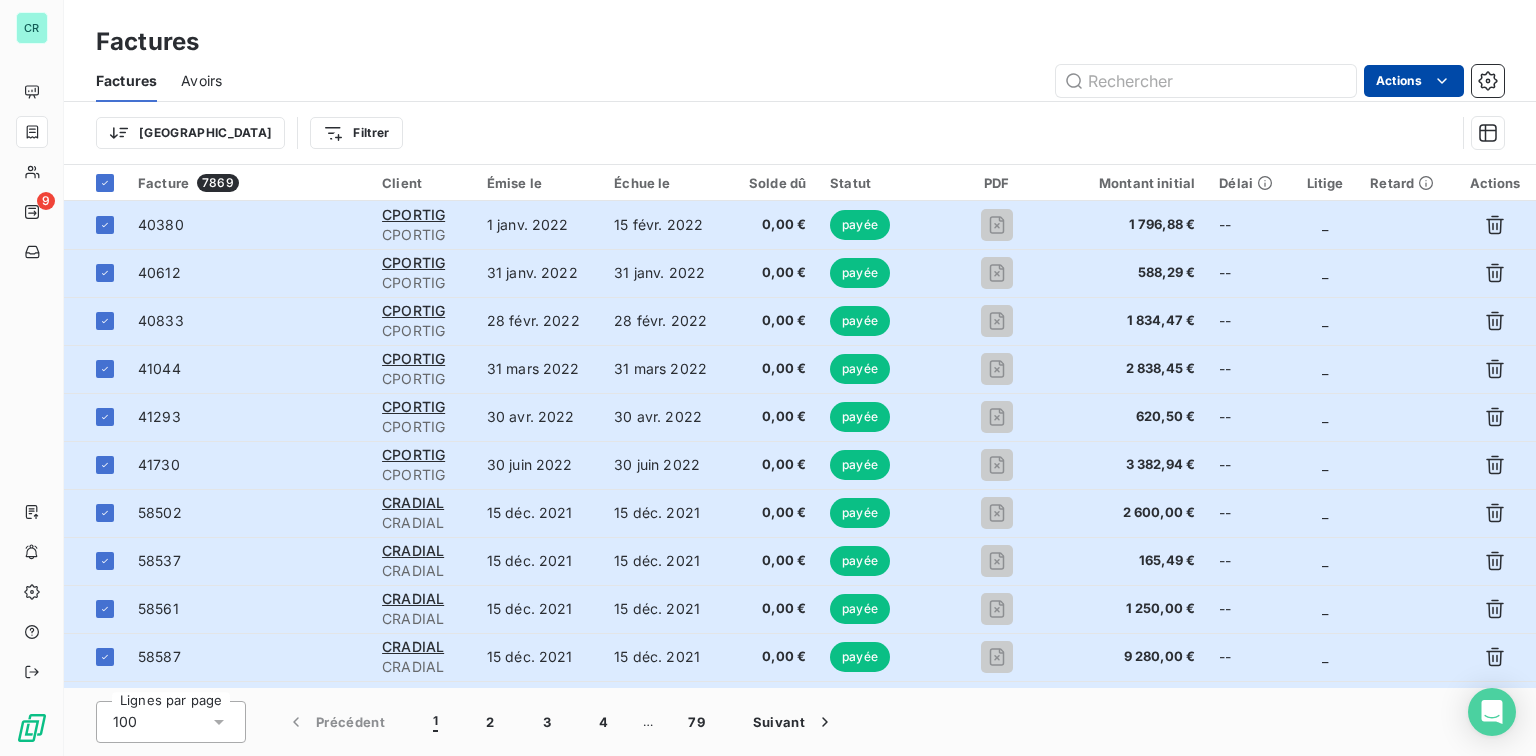 click on "CR 9 Factures Factures Avoirs Actions Trier Filtrer Facture 7869 Client Émise le Échue le Solde dû Statut PDF Montant initial Délai Litige Retard   Actions 40380 CPORTIG CPORTIG 1 janv. 2022 15 févr. 2022 0,00 € payée 1 796,88 € -- _ 40612 CPORTIG CPORTIG 31 janv. 2022 31 janv. 2022 0,00 € payée 588,29 € -- _ 40833 CPORTIG CPORTIG 28 févr. 2022 28 févr. 2022 0,00 € payée 1 834,47 € -- _ 41044 CPORTIG CPORTIG 31 mars 2022 31 mars 2022 0,00 € payée 2 838,45 € -- _ 41293 CPORTIG CPORTIG 30 avr. 2022 30 avr. 2022 0,00 € payée 620,50 € -- _ 41730 CPORTIG CPORTIG 30 juin 2022 30 juin 2022 0,00 € payée 3 382,94 € -- _ 58502 CRADIAL CRADIAL 15 déc. 2021 15 déc. 2021 0,00 € payée 2 600,00 € -- _ 58537 CRADIAL CRADIAL 15 déc. 2021 15 déc. 2021 0,00 € payée 165,49 € -- _ 58561 CRADIAL CRADIAL 15 déc. 2021 15 déc. 2021 0,00 € payée 1 250,00 € -- _ 58587 CRADIAL CRADIAL 15 déc. 2021 15 déc. 2021 0,00 € payée -- _ 58588" at bounding box center [768, 378] 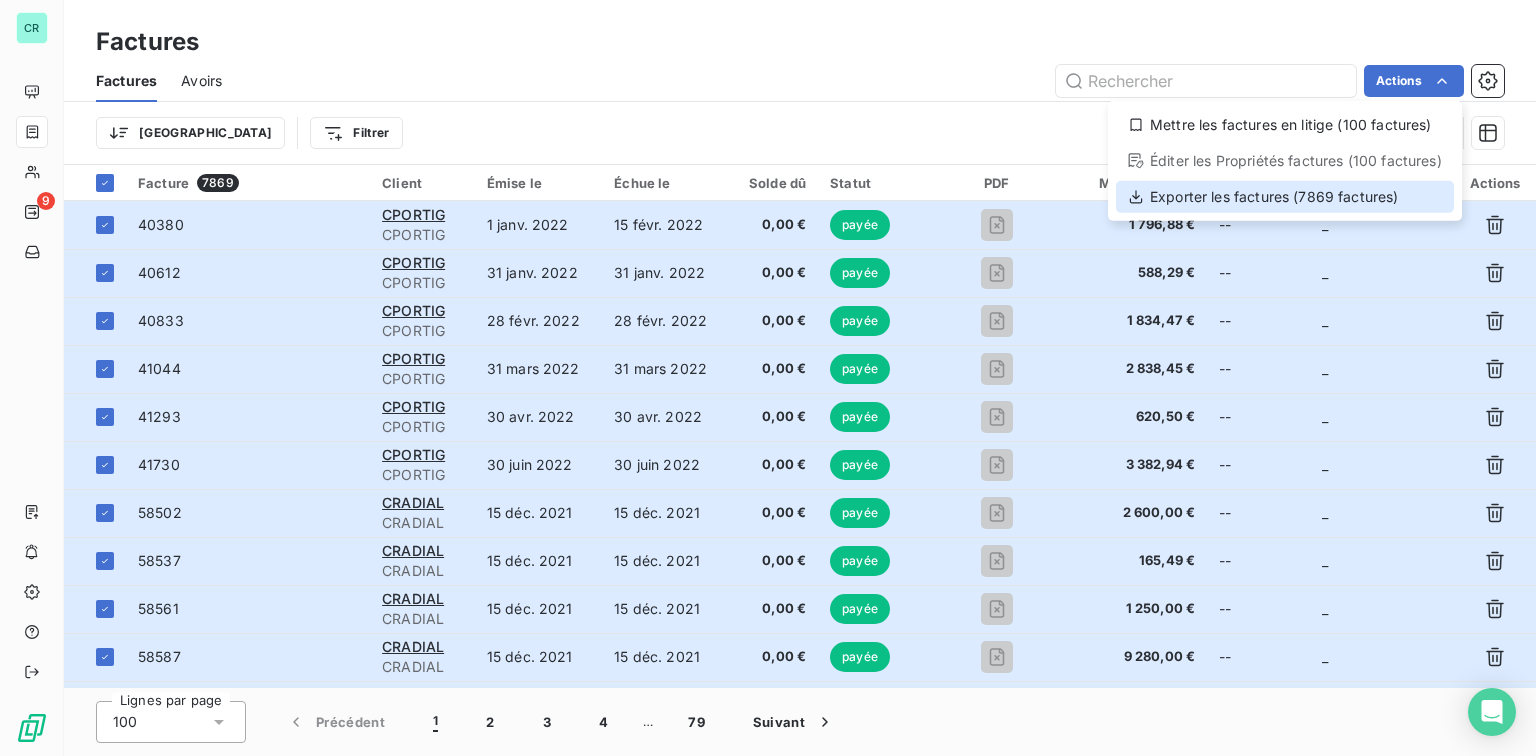 click on "Exporter les factures (7869 factures)" at bounding box center (1285, 197) 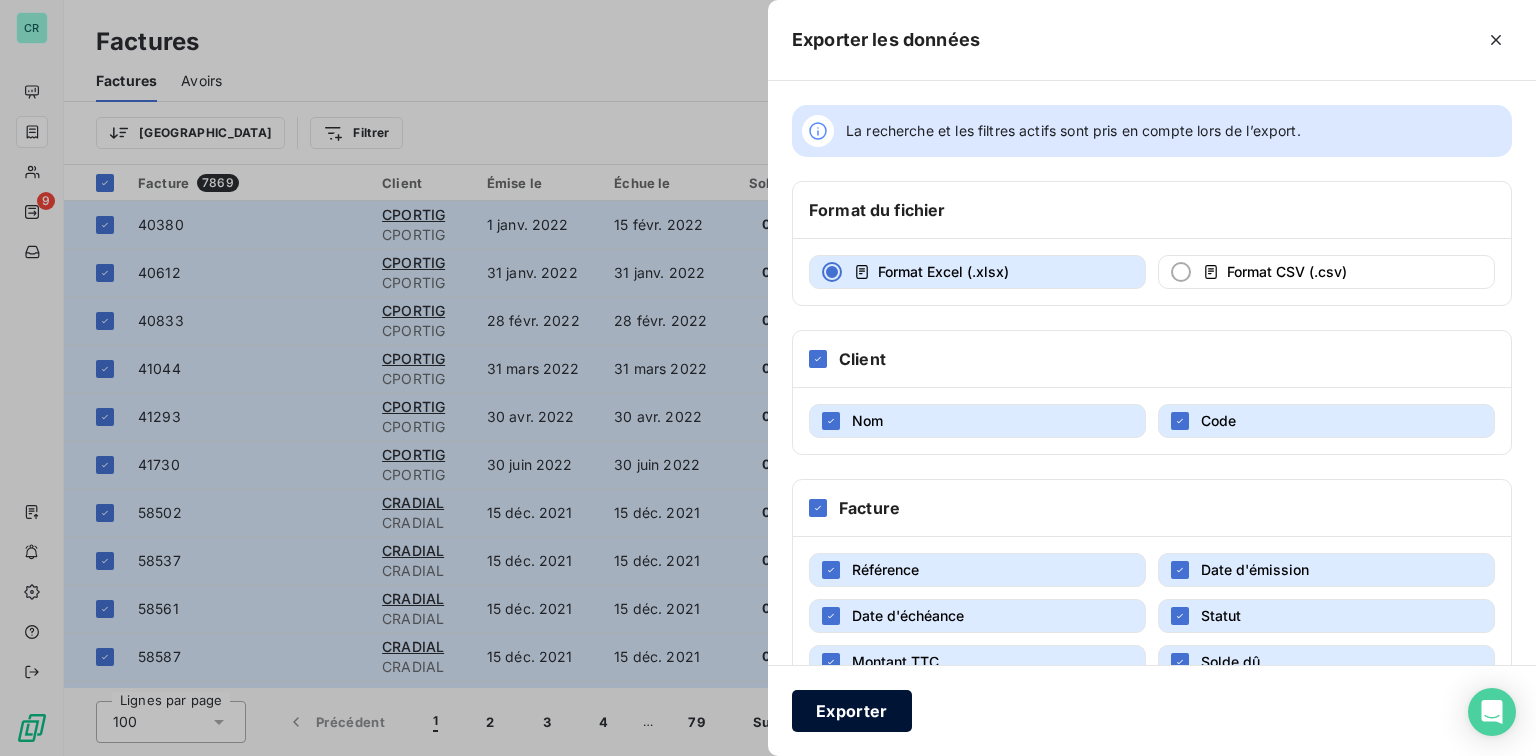 click on "Exporter" at bounding box center (852, 711) 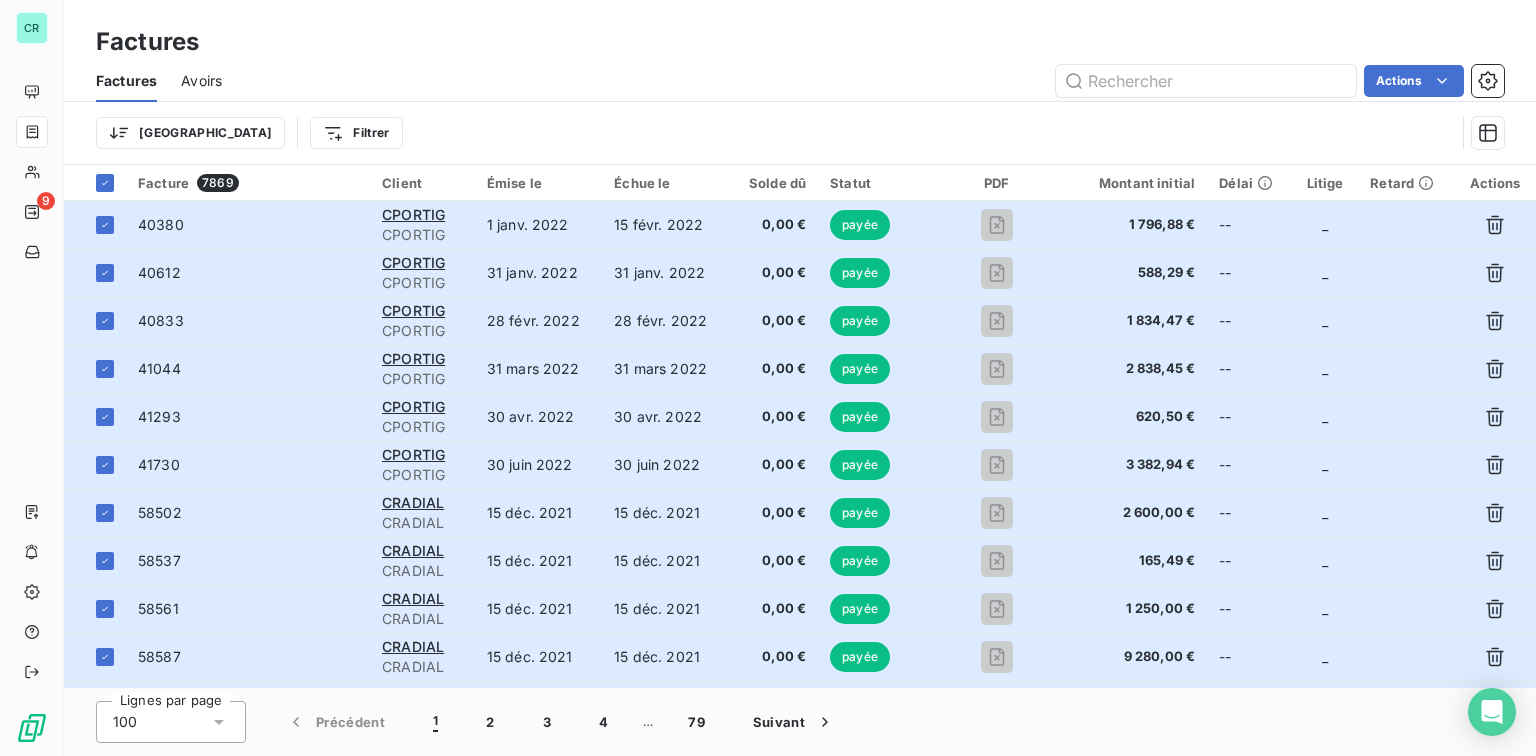 click on "Avoirs" at bounding box center (201, 81) 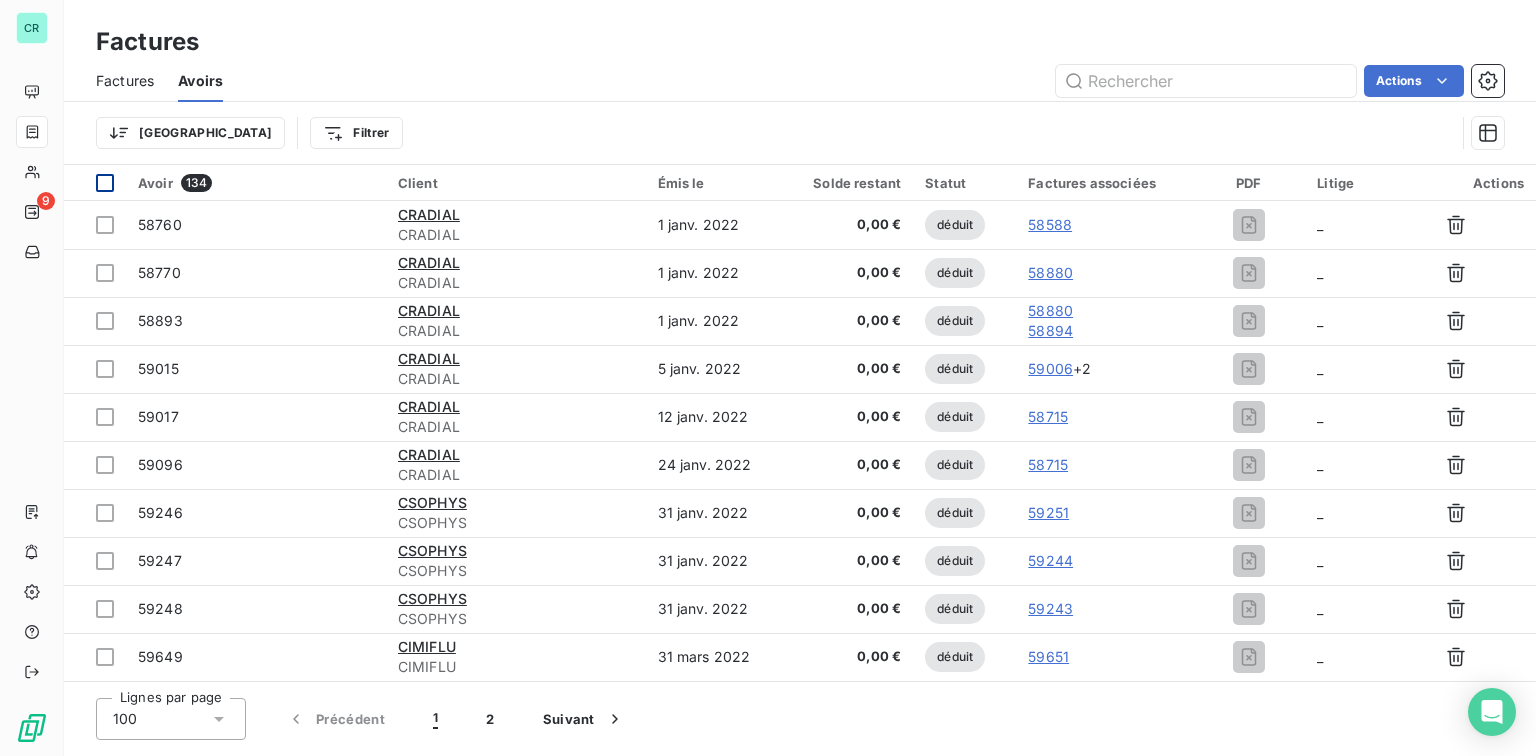 click at bounding box center (105, 183) 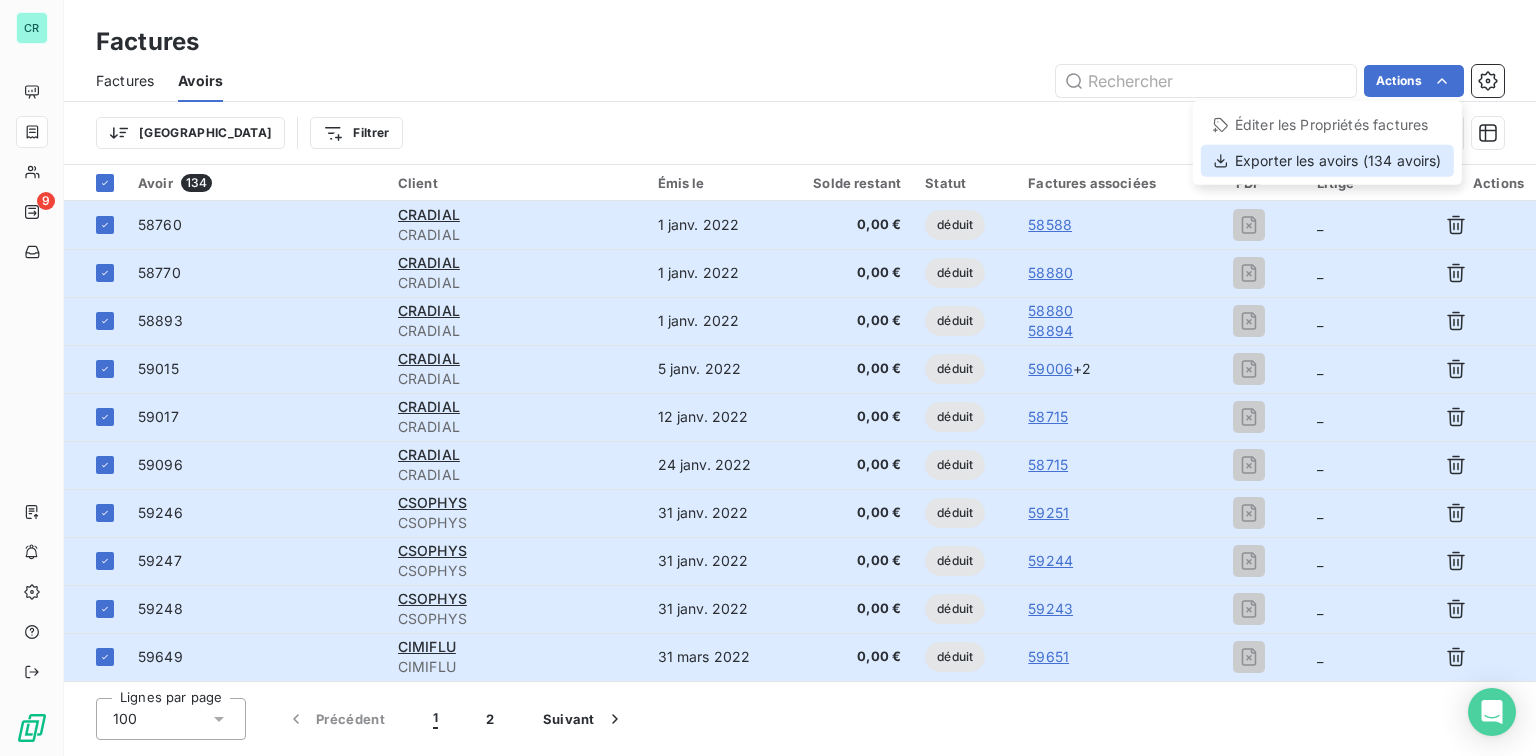 click on "Exporter les avoirs (134 avoirs)" at bounding box center (1327, 161) 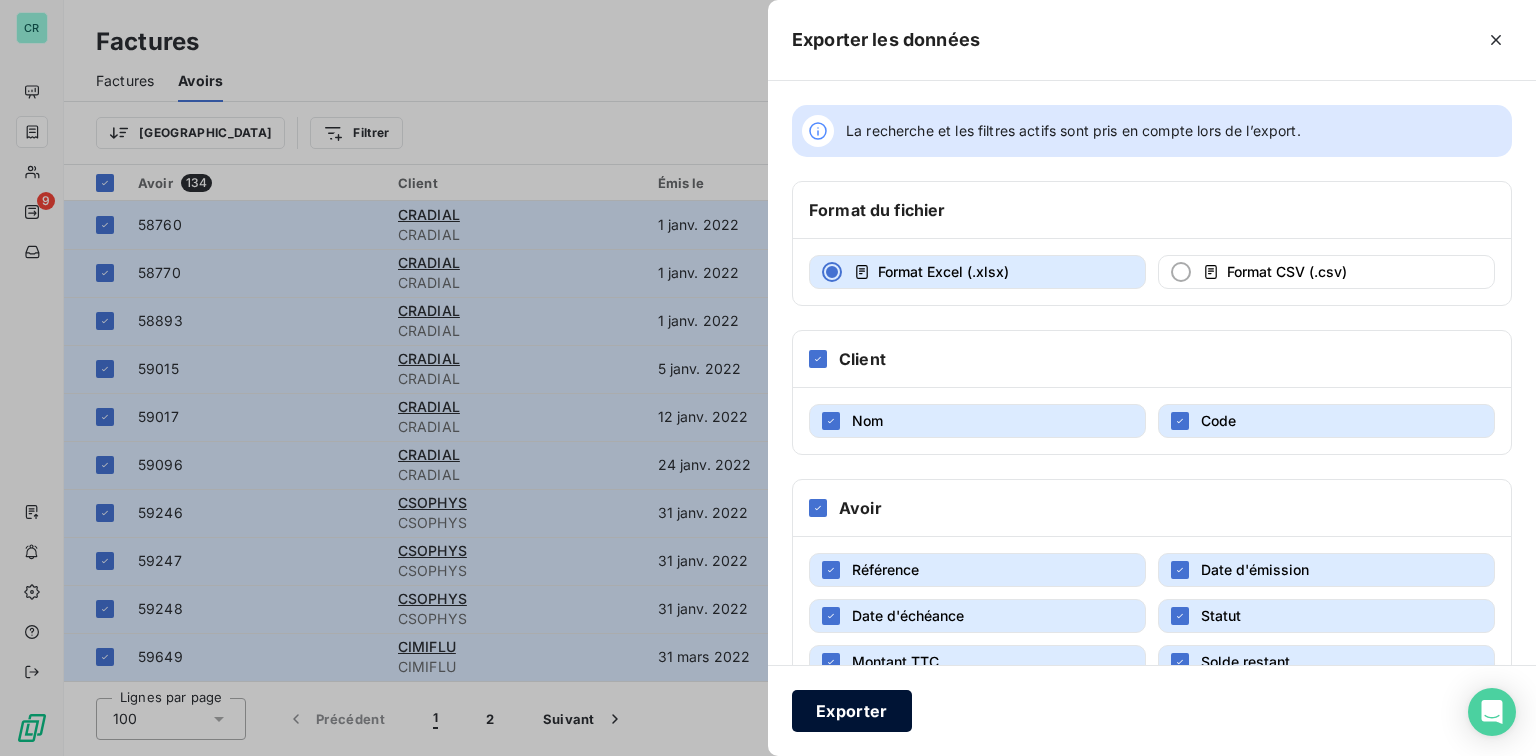 click on "Exporter" at bounding box center [852, 711] 